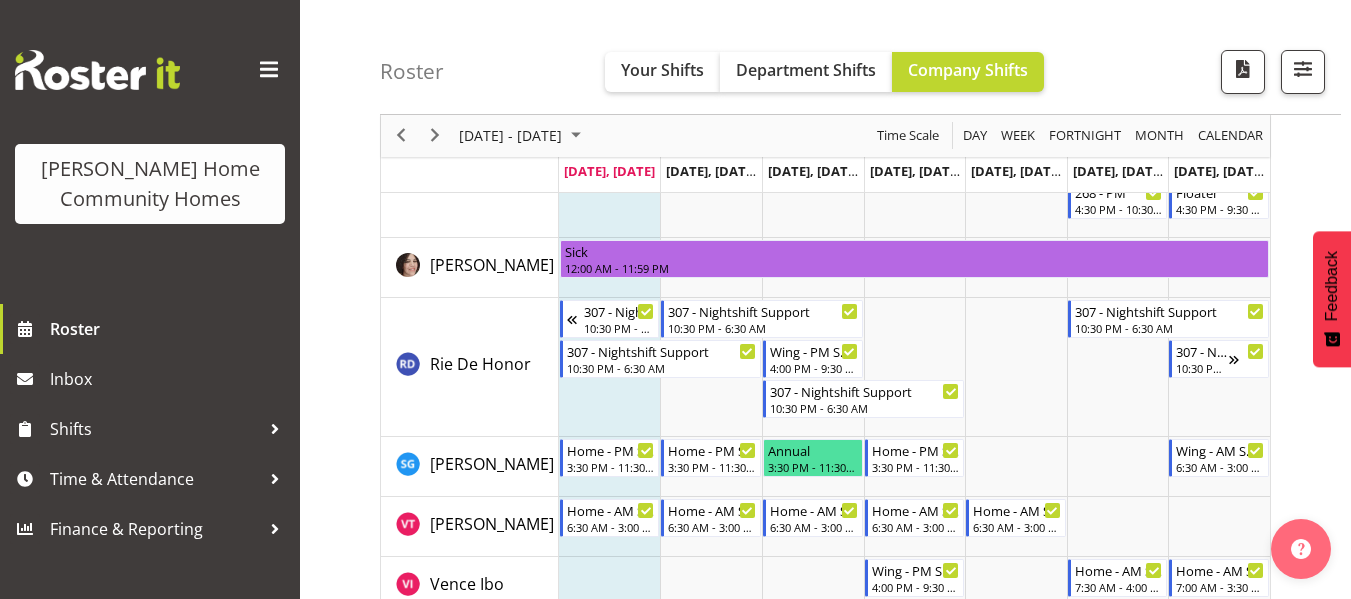 scroll, scrollTop: 2763, scrollLeft: 0, axis: vertical 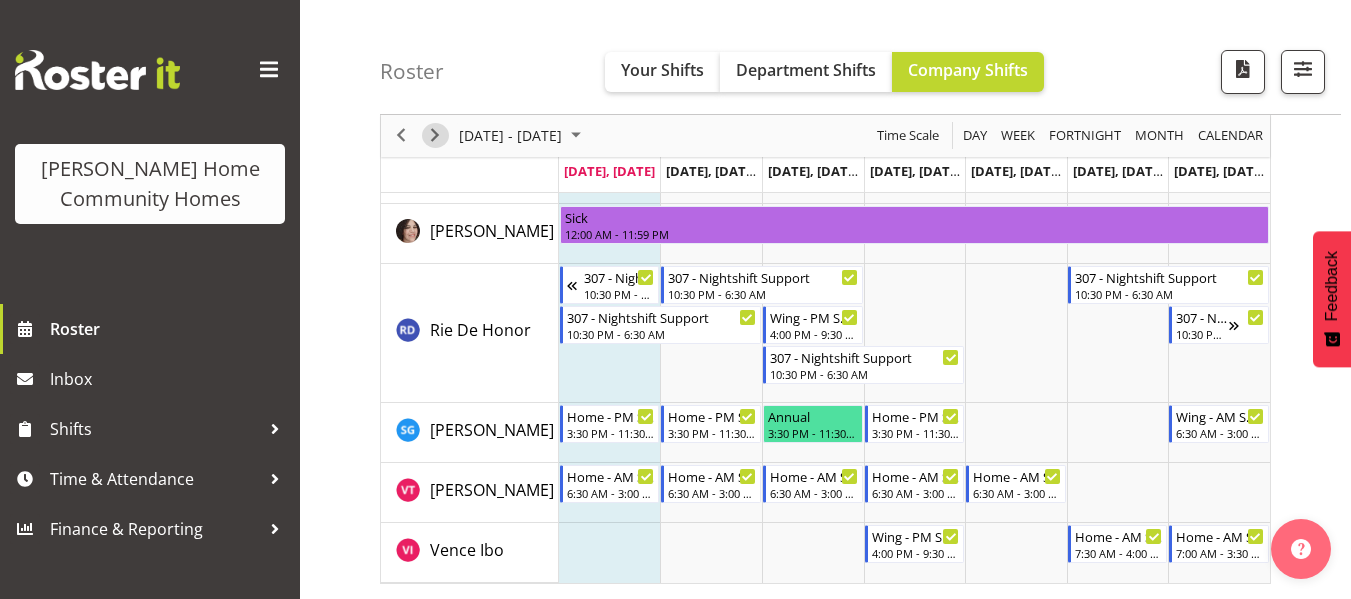 click at bounding box center (435, 136) 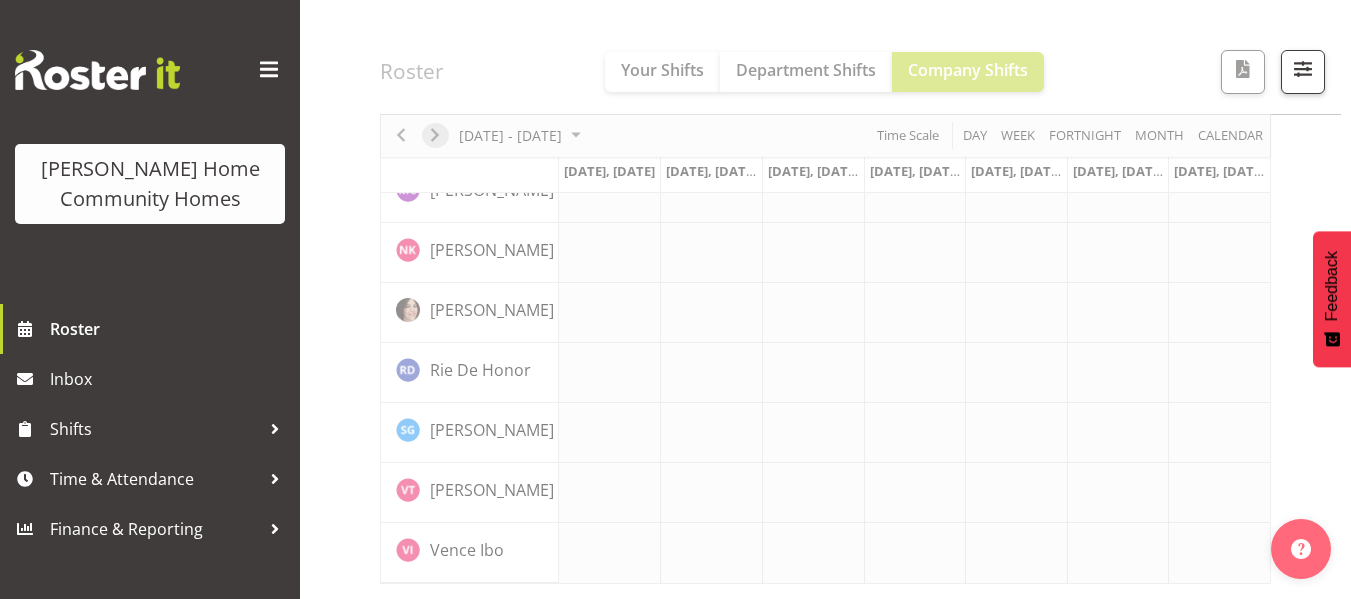 scroll, scrollTop: 1618, scrollLeft: 0, axis: vertical 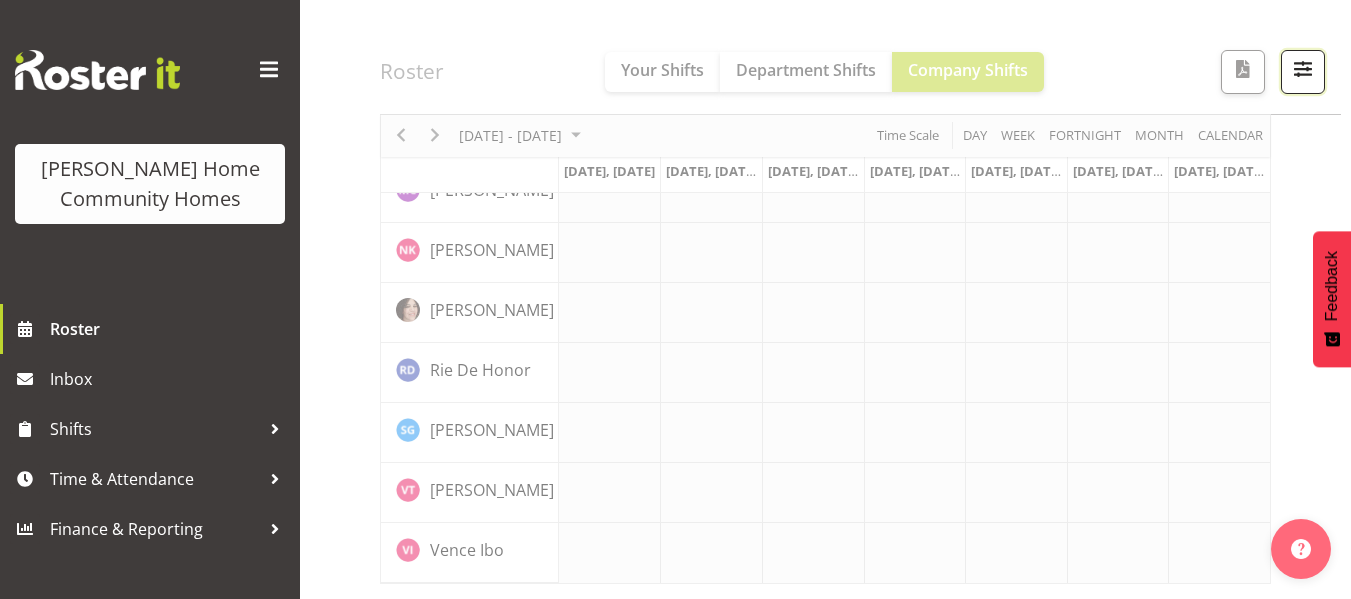 click at bounding box center (1303, 72) 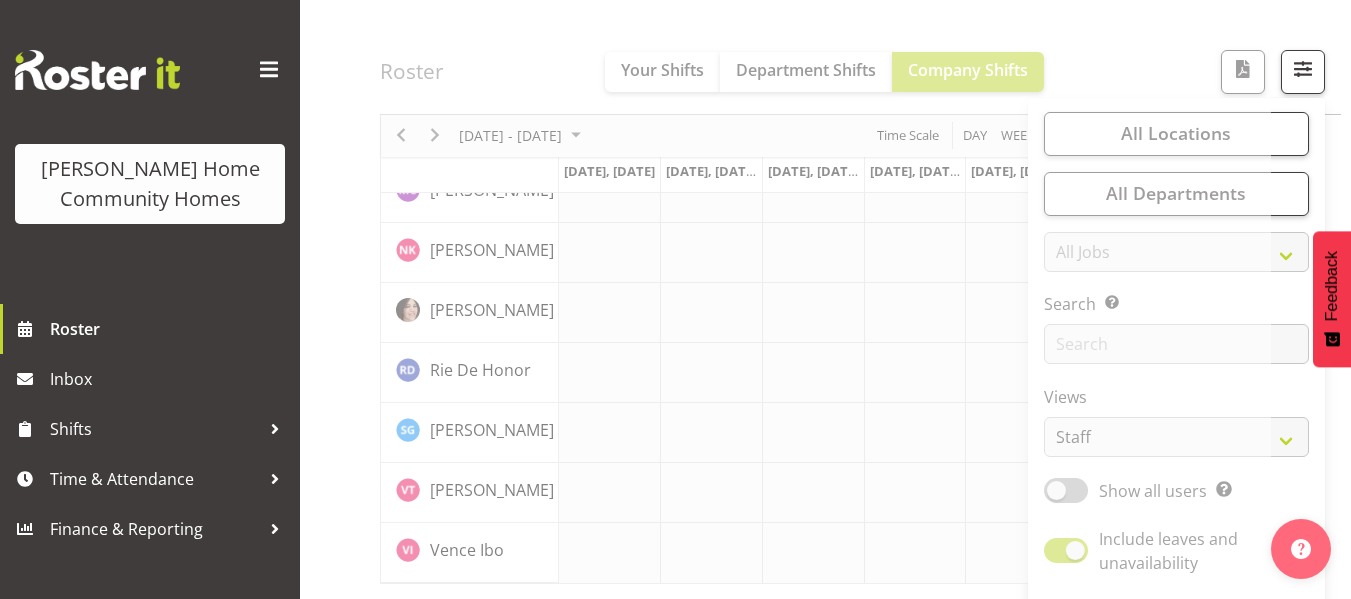 click at bounding box center [825, -418] 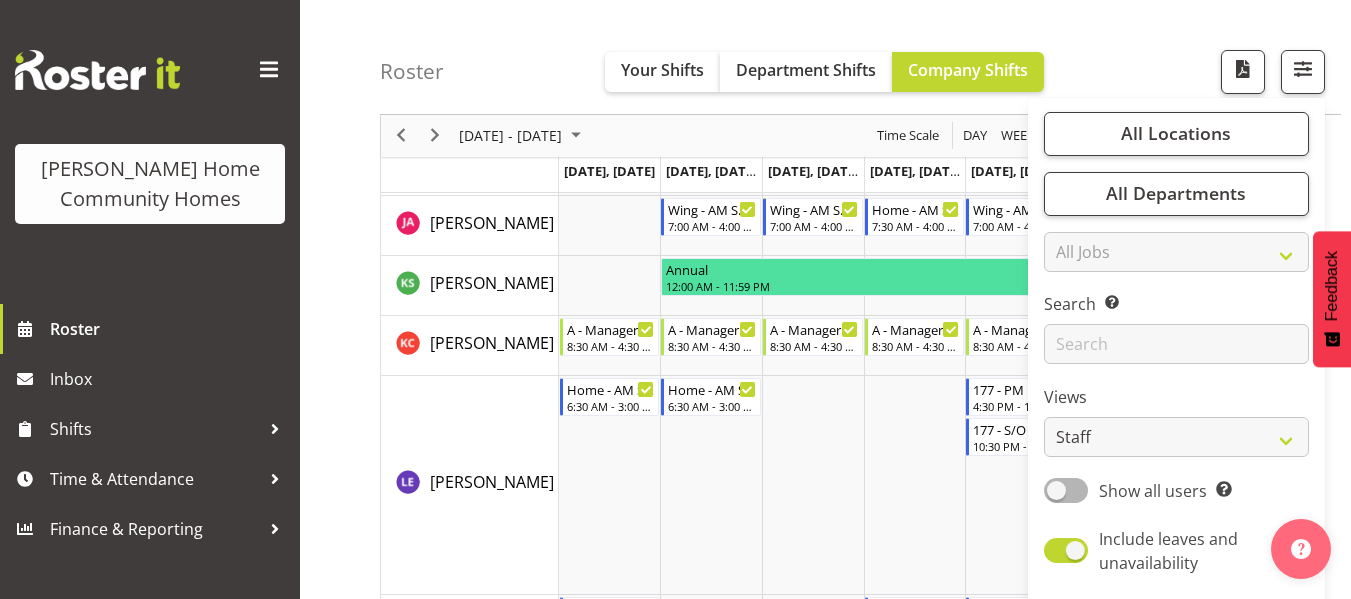 scroll, scrollTop: 2329, scrollLeft: 0, axis: vertical 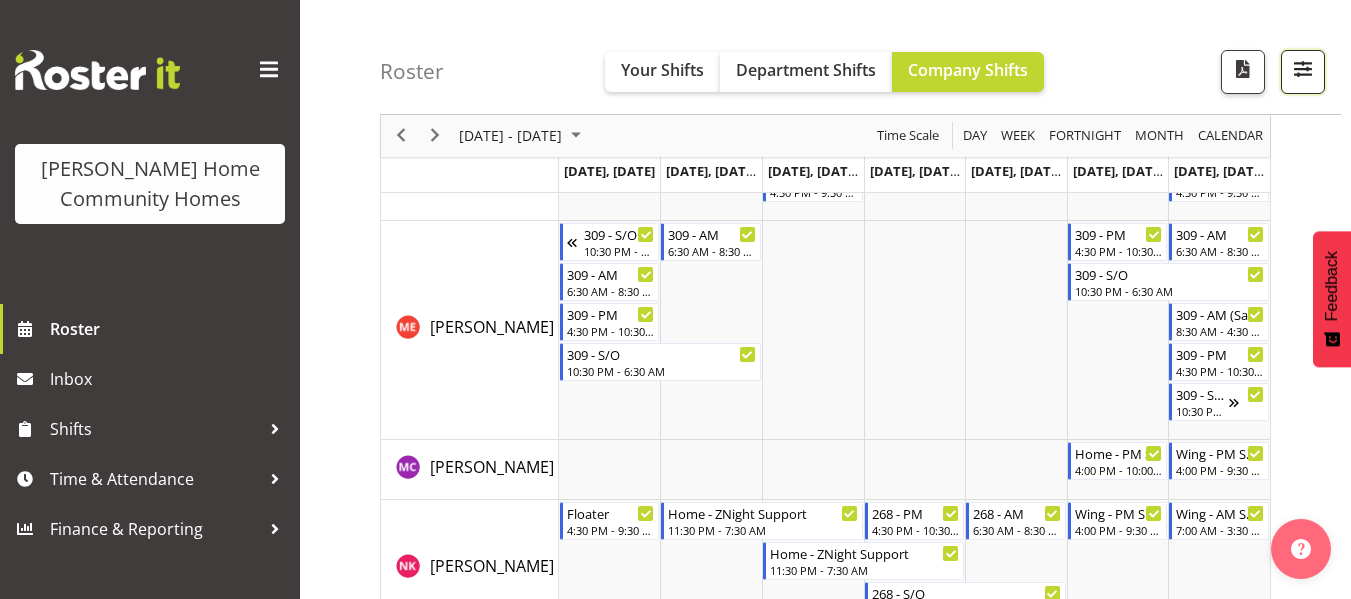 click at bounding box center [1303, 69] 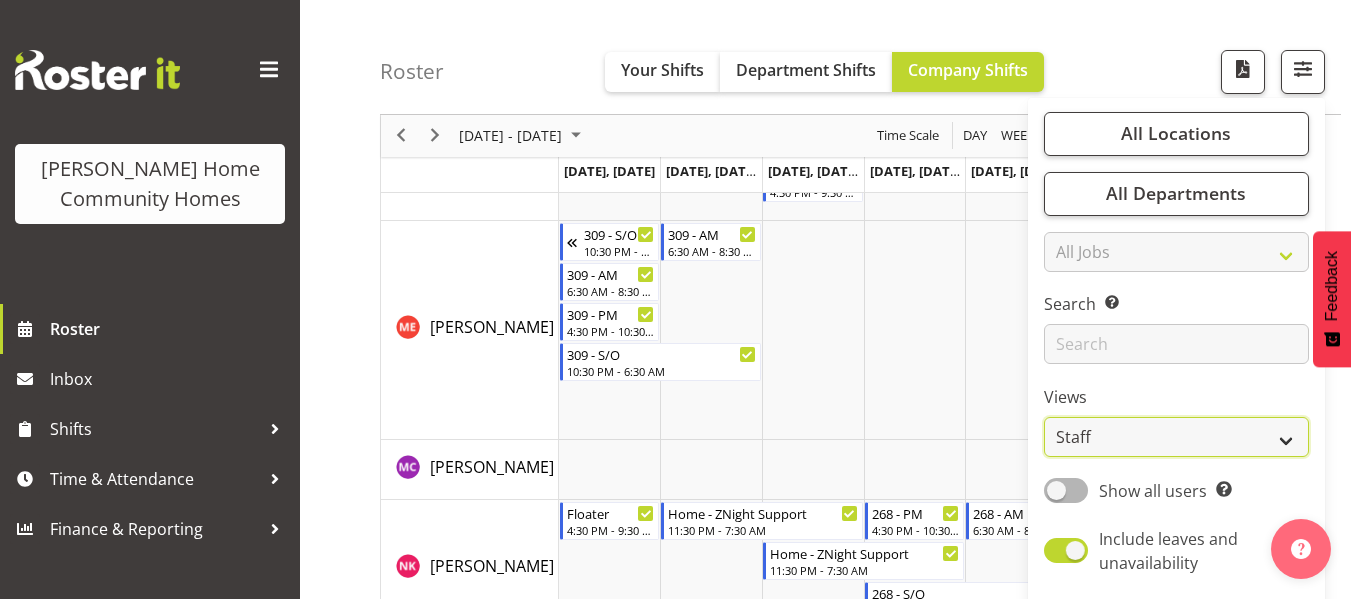 click on "Staff
Role
Shift - Horizontal
Shift - Vertical
Staff - Location" at bounding box center [1176, 438] 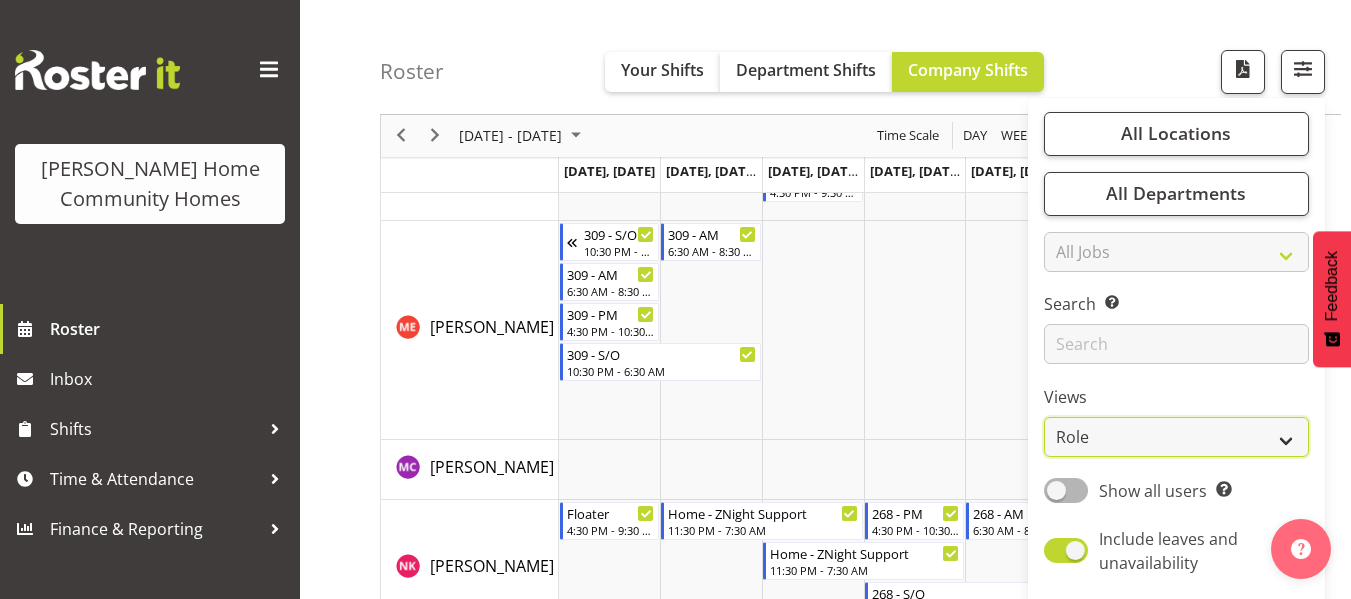 click on "Staff
Role
Shift - Horizontal
Shift - Vertical
Staff - Location" at bounding box center [1176, 438] 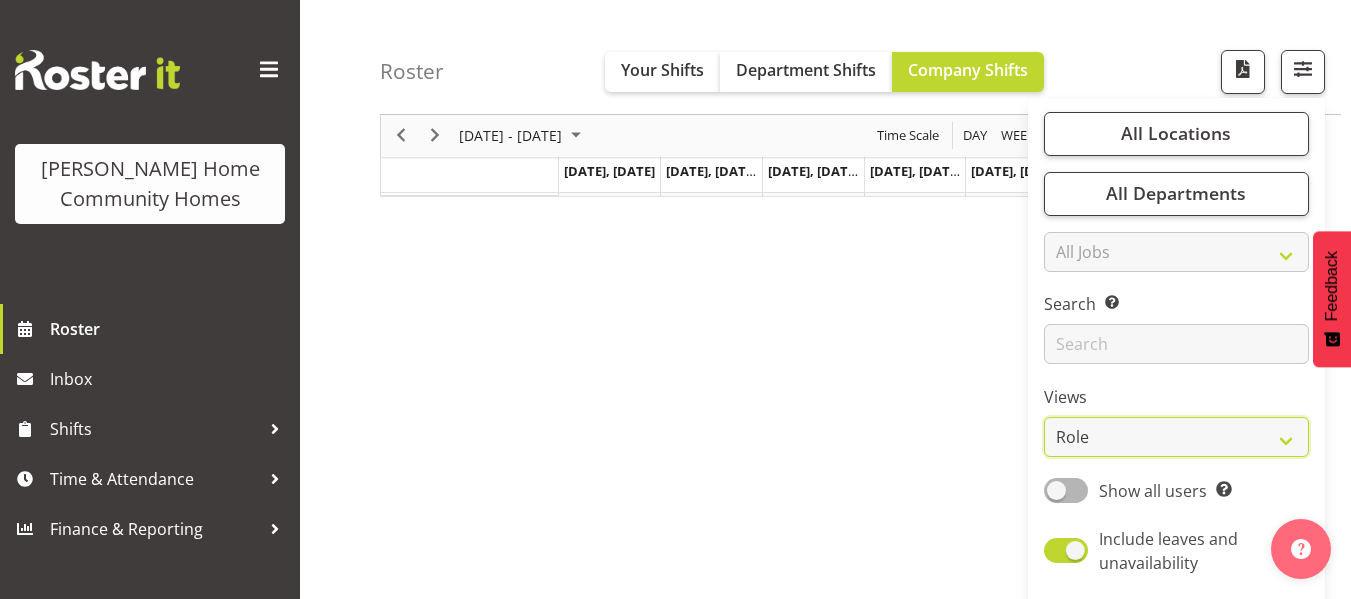 scroll, scrollTop: 385, scrollLeft: 0, axis: vertical 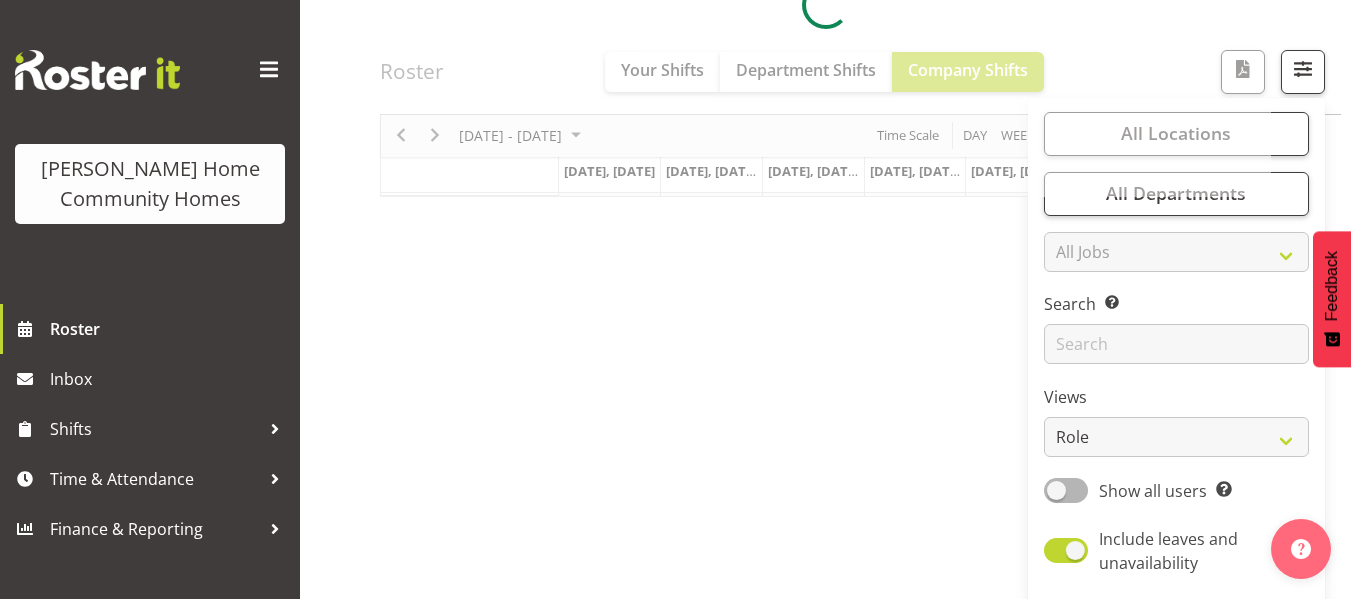 click at bounding box center [825, 5] 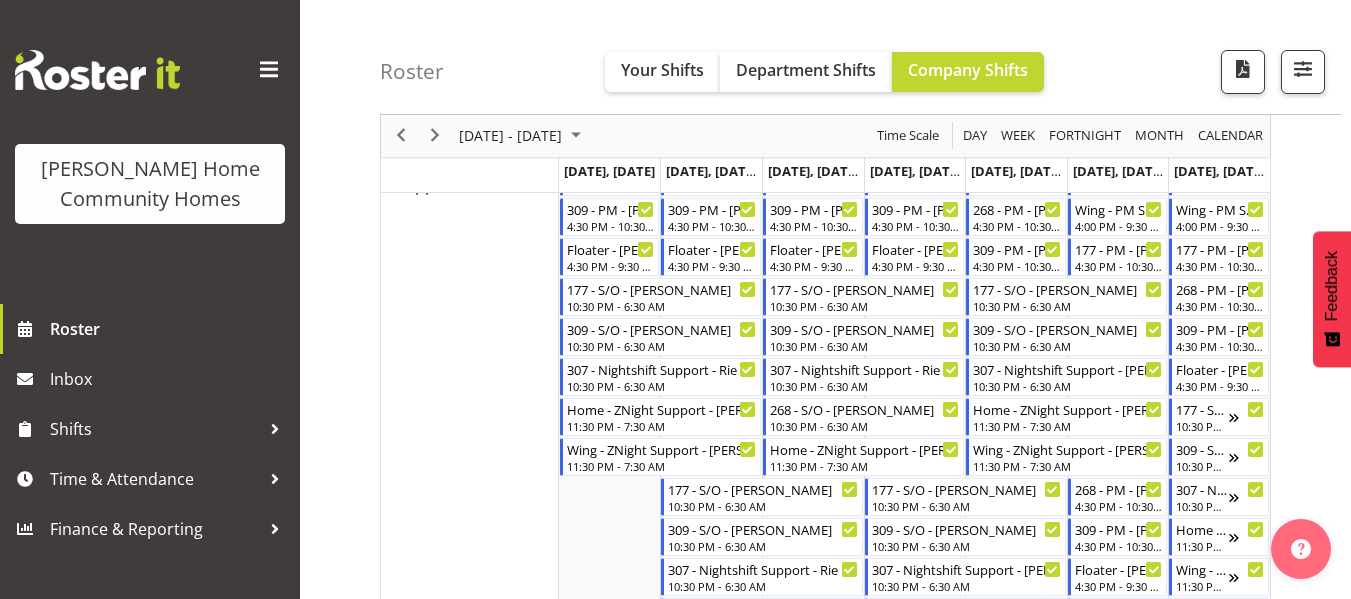 scroll, scrollTop: 1236, scrollLeft: 0, axis: vertical 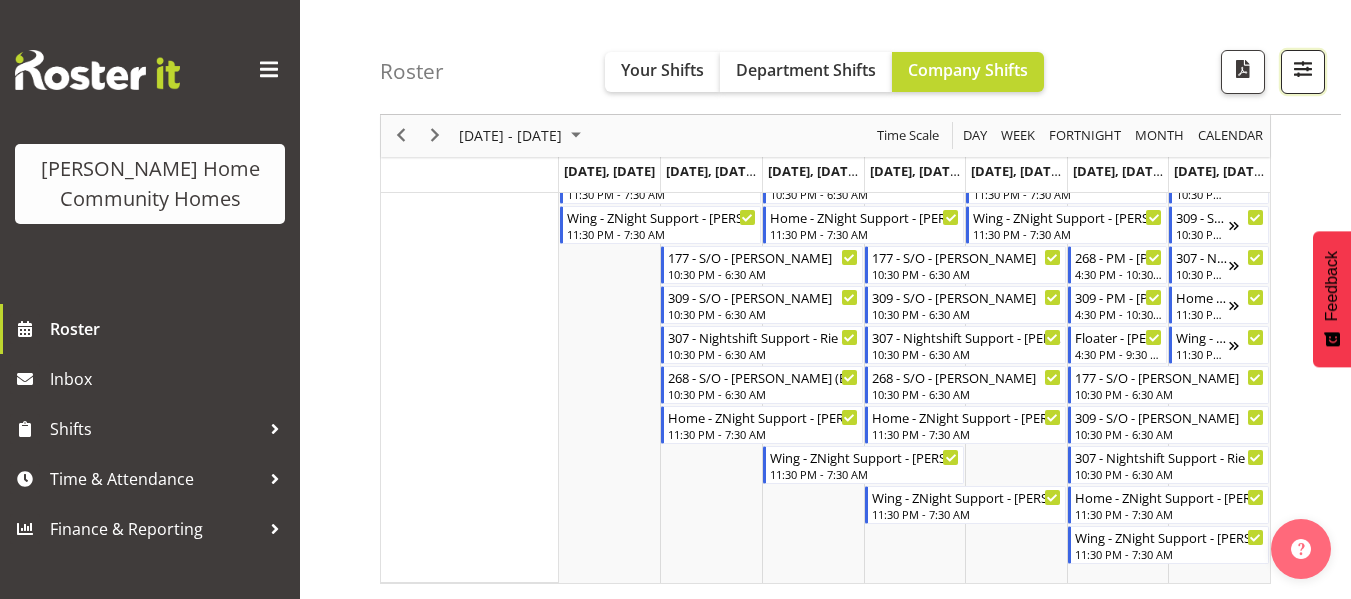 click at bounding box center (1303, 69) 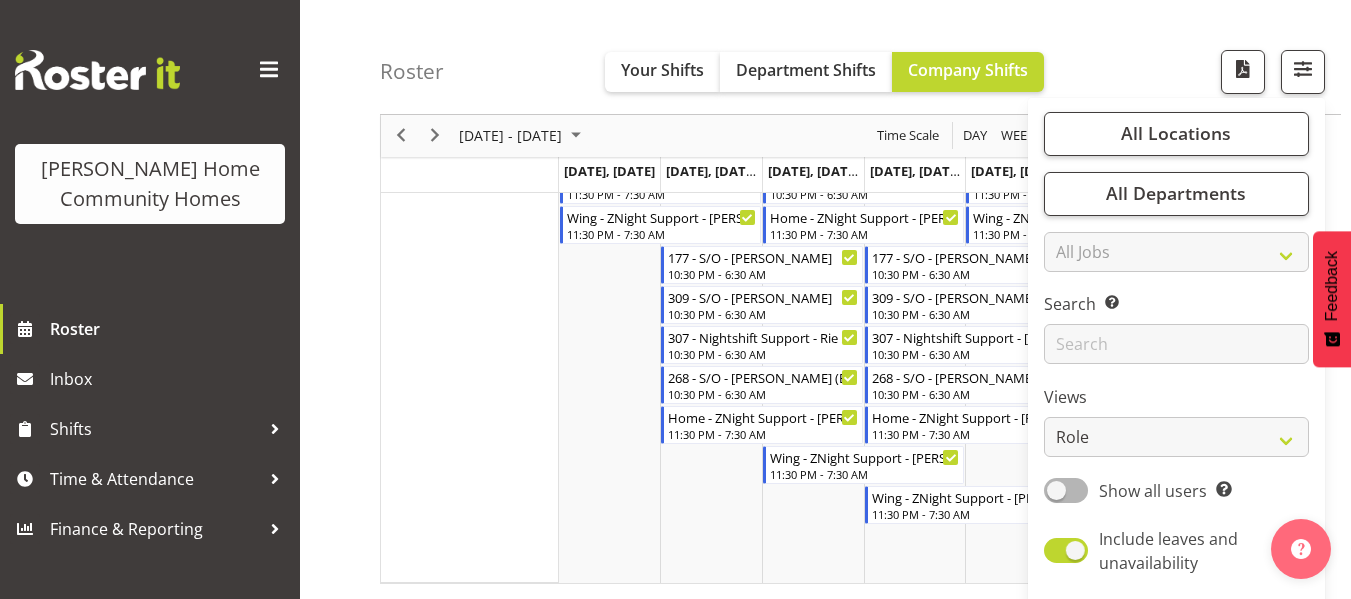 click on "[DATE] - [DATE] [DATE] Day Week Fortnight Month calendar Month Agenda Time Scale [DATE], [DATE], [DATE], [DATE], [DATE], [DATE], [DATE], [DATE] Cleaner Maintenance Manager RN Support Worker Cleaner - [PERSON_NAME] 8:00 AM - 2:30 PM Cleaner - [PERSON_NAME] 8:00 AM - 2:30 PM Cleaner - [PERSON_NAME] 8:00 AM - 2:30 PM Cleaner - [PERSON_NAME] 8:00 AM - 2:30 PM Cleaner - [PERSON_NAME] 8:00 AM - 2:30 PM A - Manager - [PERSON_NAME] 8:30 AM - 4:30 PM A - Manager - [PERSON_NAME] 8:30 AM - 4:30 PM A - Manager - [PERSON_NAME] 8:30 AM - 4:30 PM A - Manager - [PERSON_NAME] 8:30 AM - 4:30 PM A - Manager - [PERSON_NAME] 8:30 AM - 4:30 PM A - Manager - [PERSON_NAME] 8:30 AM - 4:30 PM A - Manager - [PERSON_NAME] 8:30 AM - 4:30 PM A - Manager - [PERSON_NAME] 8:30 AM - 4:30 PM A - Manager - [PERSON_NAME] 8:30 AM - 4:30 PM A - Manager - [PERSON_NAME] 8:30 AM - 4:30 PM Clinical Co-ordinator - [PERSON_NAME] 9:00 AM - 5:00 PM" at bounding box center (865, -227) 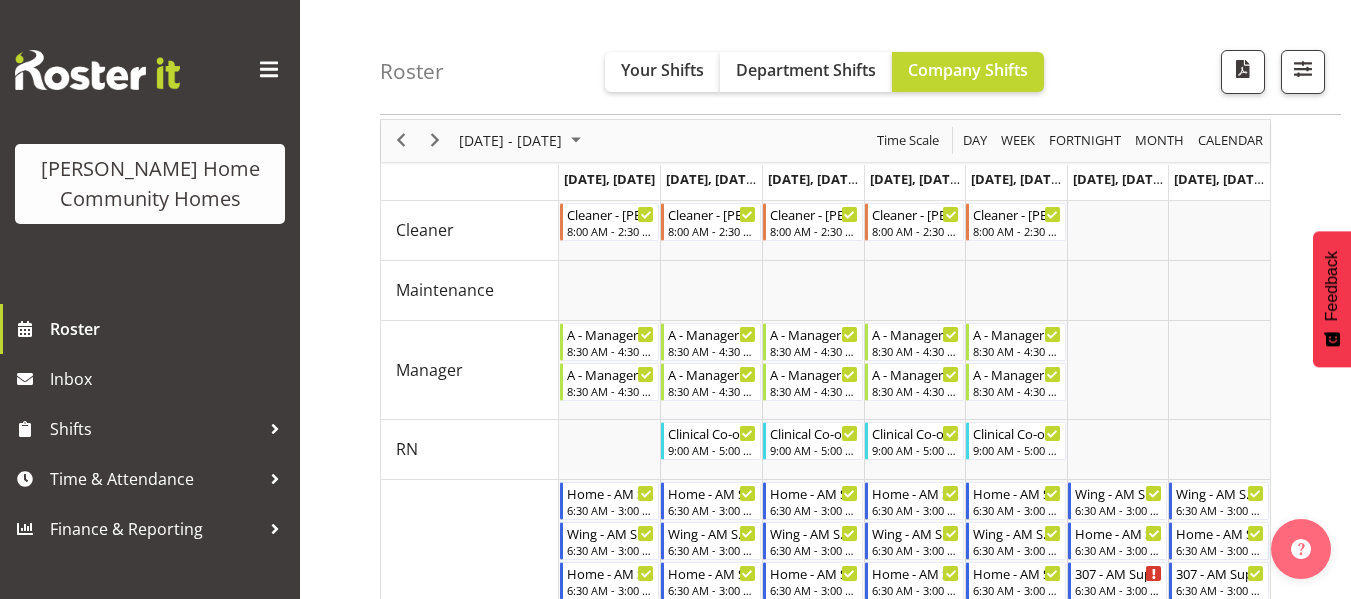 scroll, scrollTop: 60, scrollLeft: 0, axis: vertical 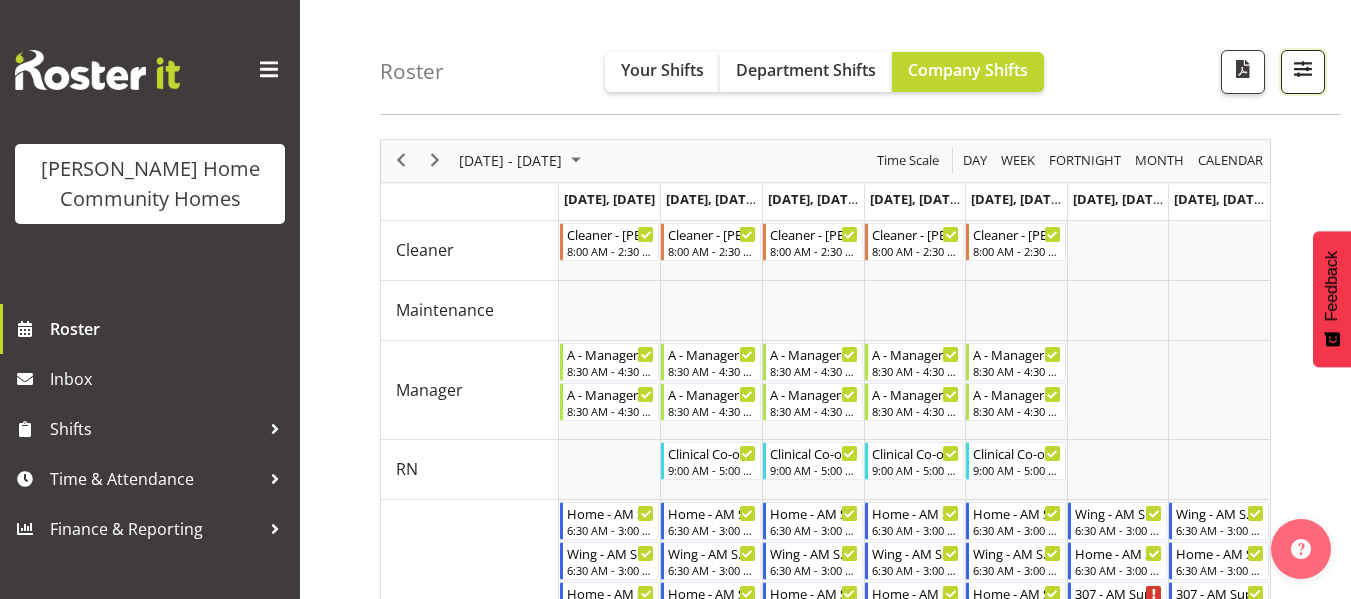 click at bounding box center [1303, 69] 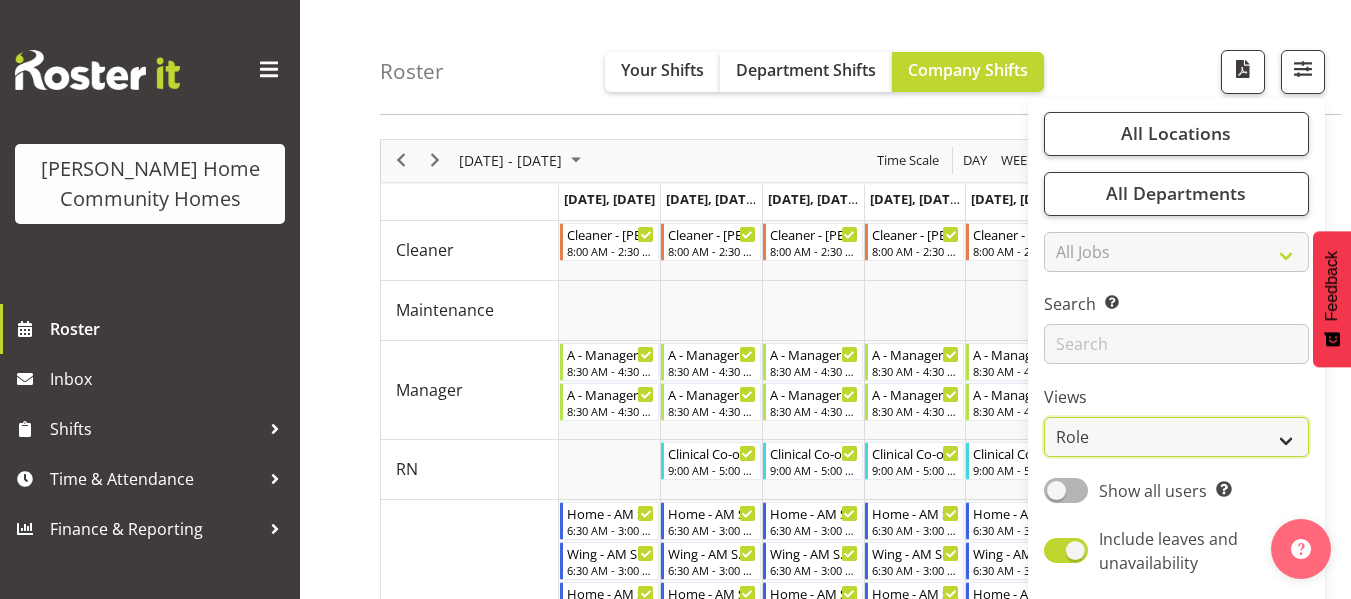 click on "Staff
Role
Shift - Horizontal
Shift - Vertical
Staff - Location" at bounding box center (1176, 438) 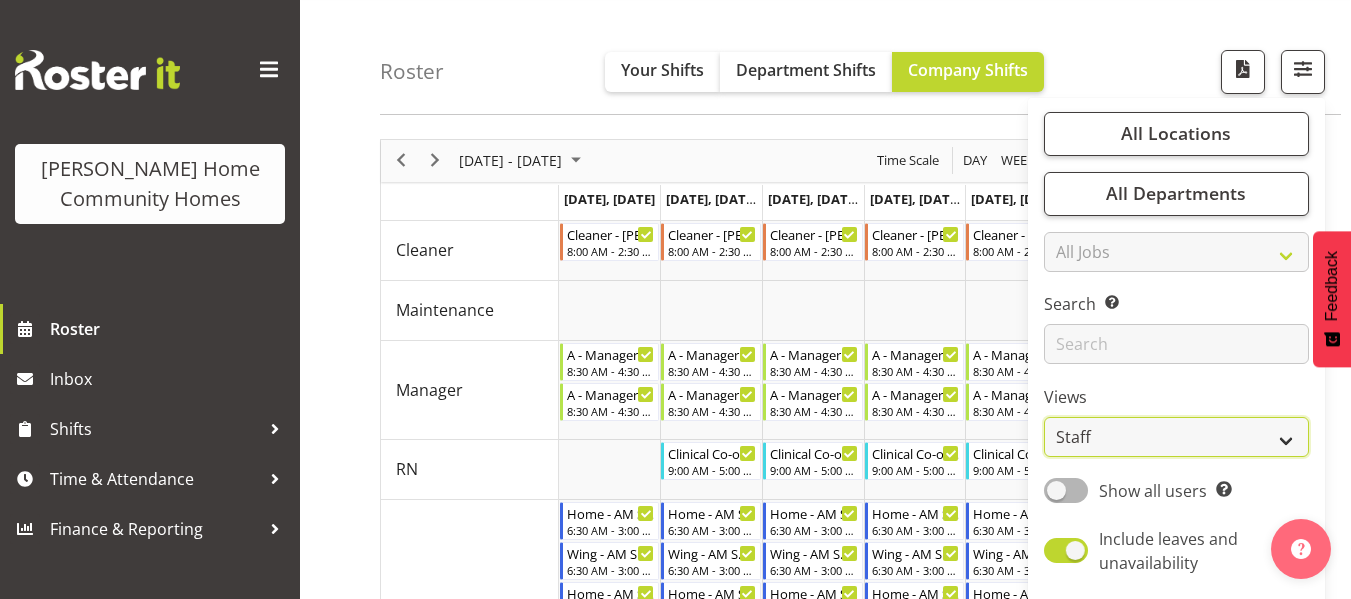 click on "Staff
Role
Shift - Horizontal
Shift - Vertical
Staff - Location" at bounding box center (1176, 438) 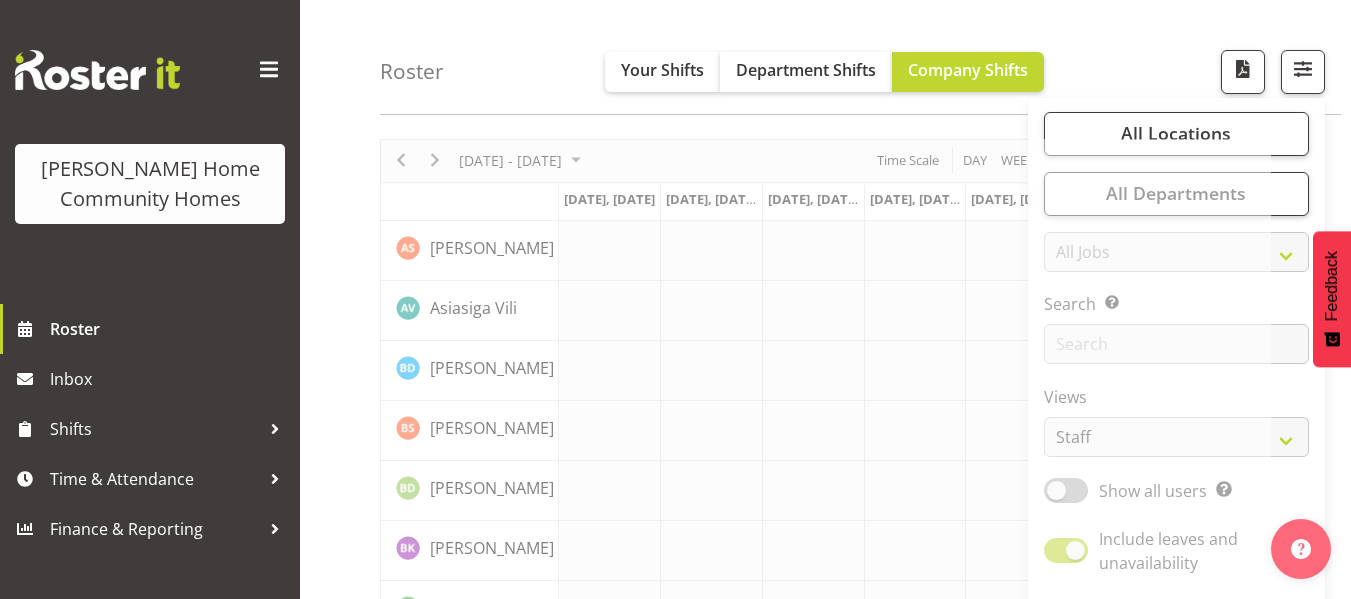 click on "Roster   Your Shifts
Department Shifts
Company Shifts
All Locations
Clear
[STREET_ADDRESS]
[STREET_ADDRESS]
[STREET_ADDRESS]
[STREET_ADDRESS]
[STREET_ADDRESS]
[STREET_ADDRESS]
Select All
Clear         All Jobs" at bounding box center (860, 57) 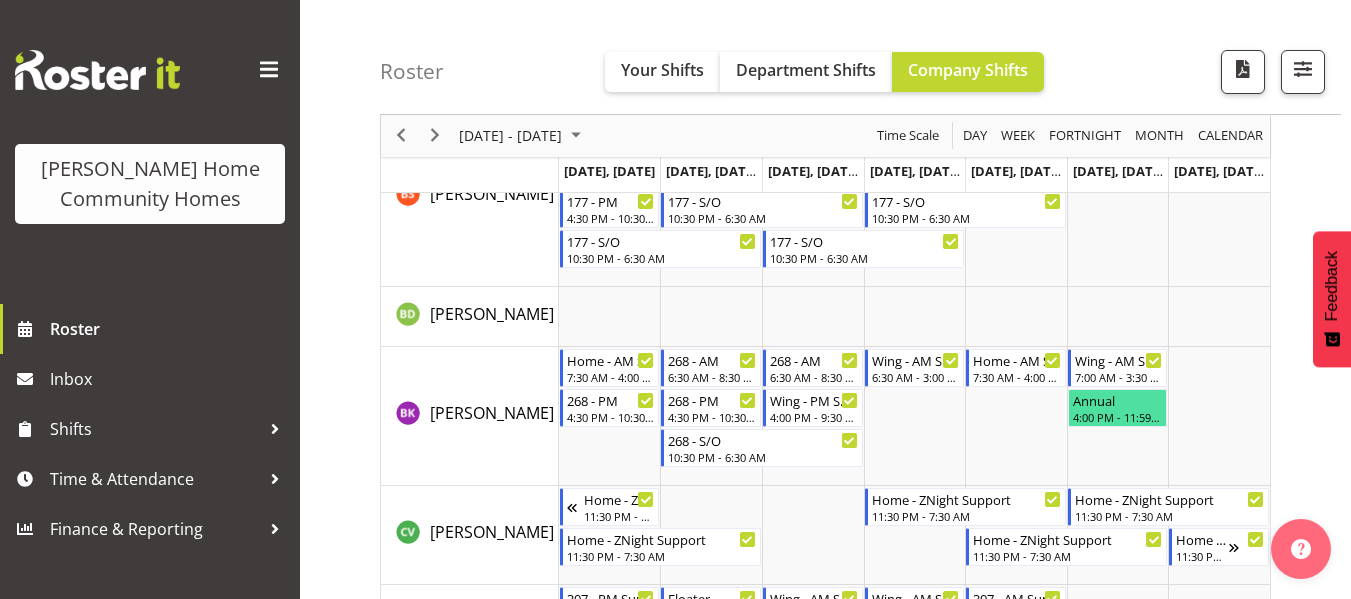 scroll, scrollTop: 358, scrollLeft: 0, axis: vertical 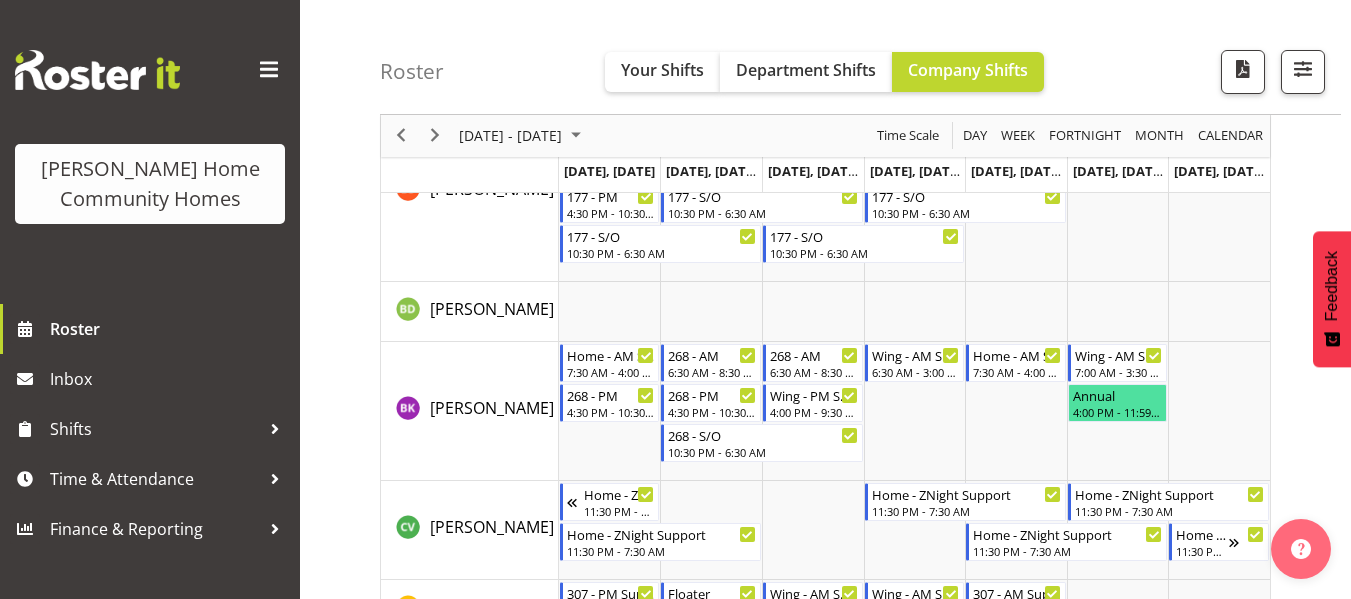 click at bounding box center [1219, 411] 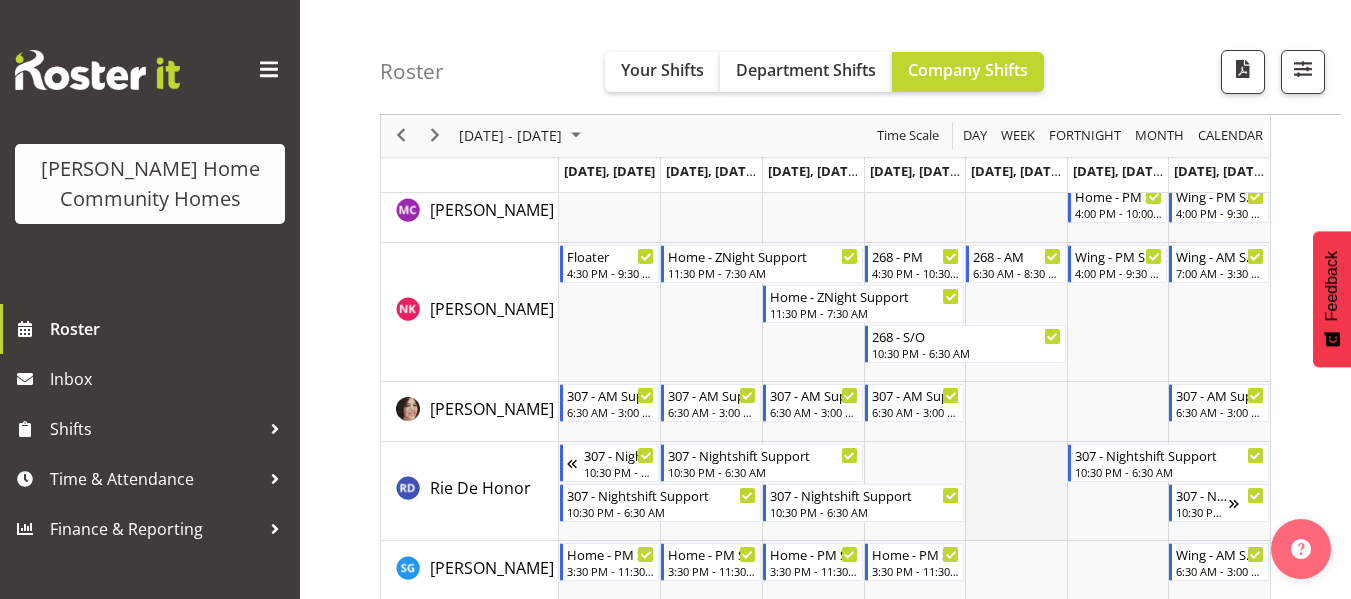 scroll, scrollTop: 2724, scrollLeft: 0, axis: vertical 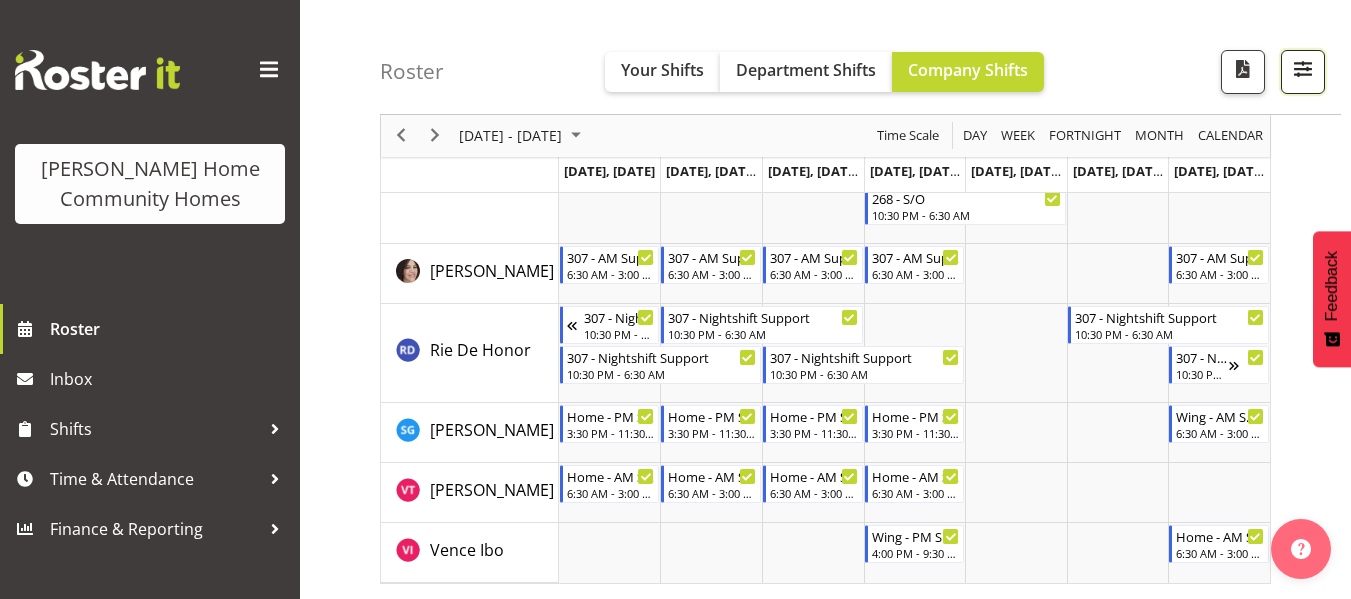 click at bounding box center (1303, 69) 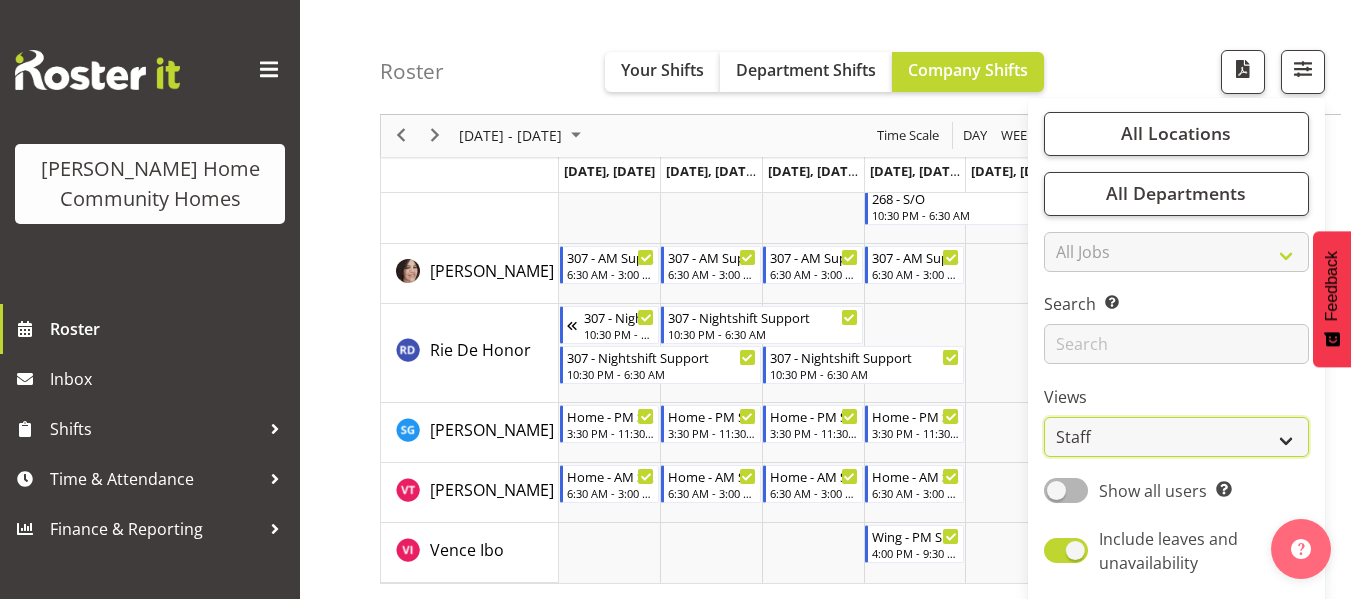 click on "Staff
Role
Shift - Horizontal
Shift - Vertical
Staff - Location" at bounding box center [1176, 438] 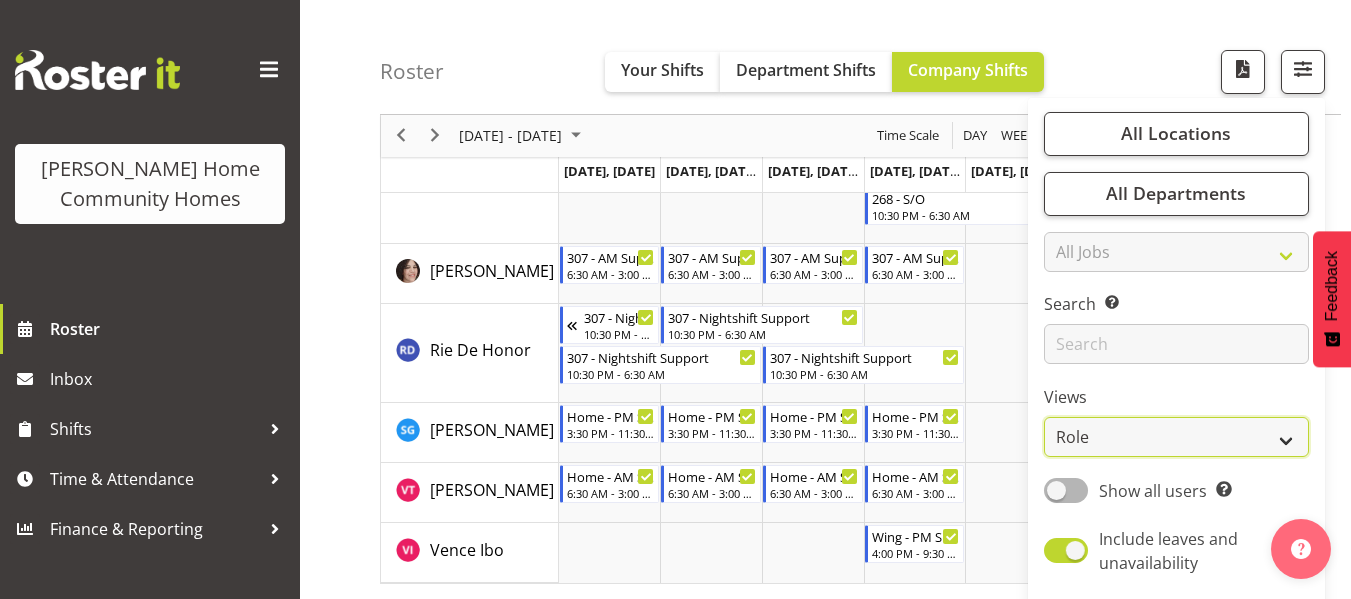 click on "Staff
Role
Shift - Horizontal
Shift - Vertical
Staff - Location" at bounding box center [1176, 438] 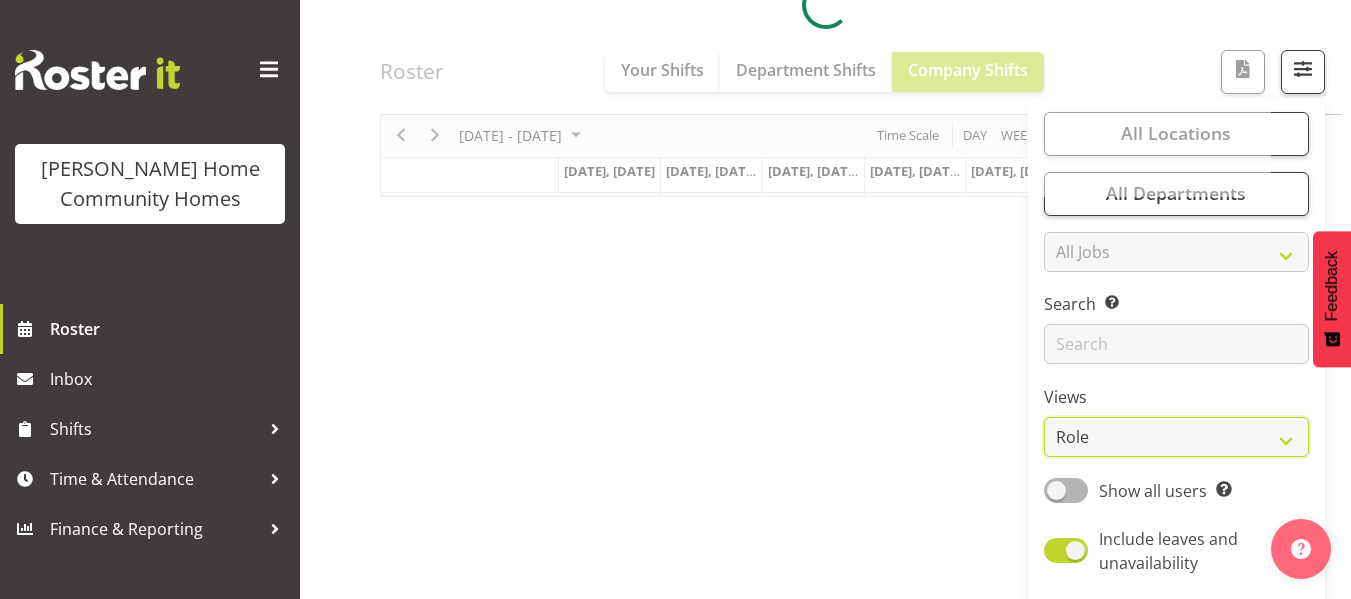 scroll, scrollTop: 385, scrollLeft: 0, axis: vertical 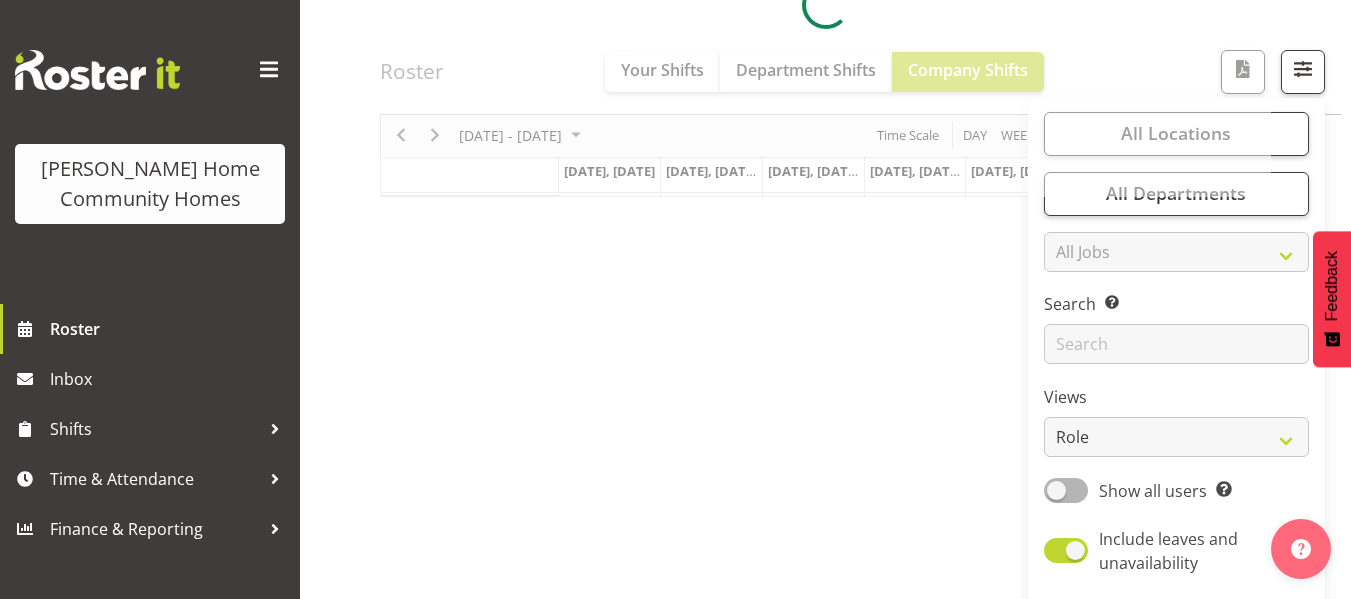 click at bounding box center [825, 5] 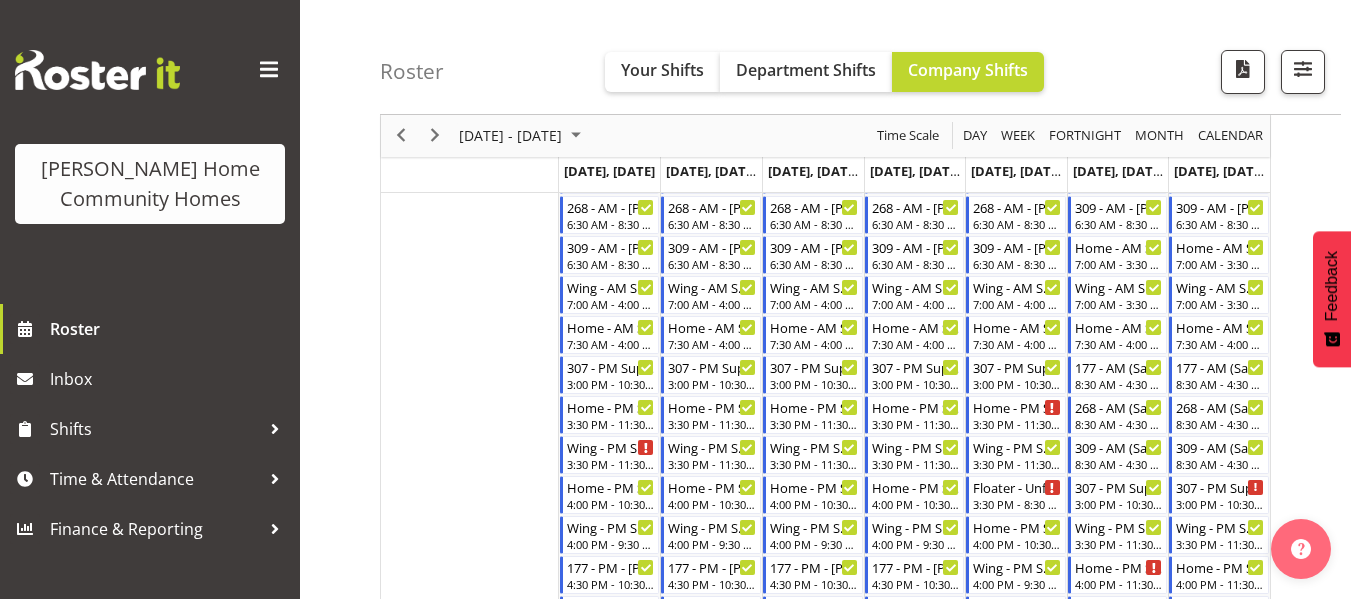 scroll, scrollTop: 565, scrollLeft: 0, axis: vertical 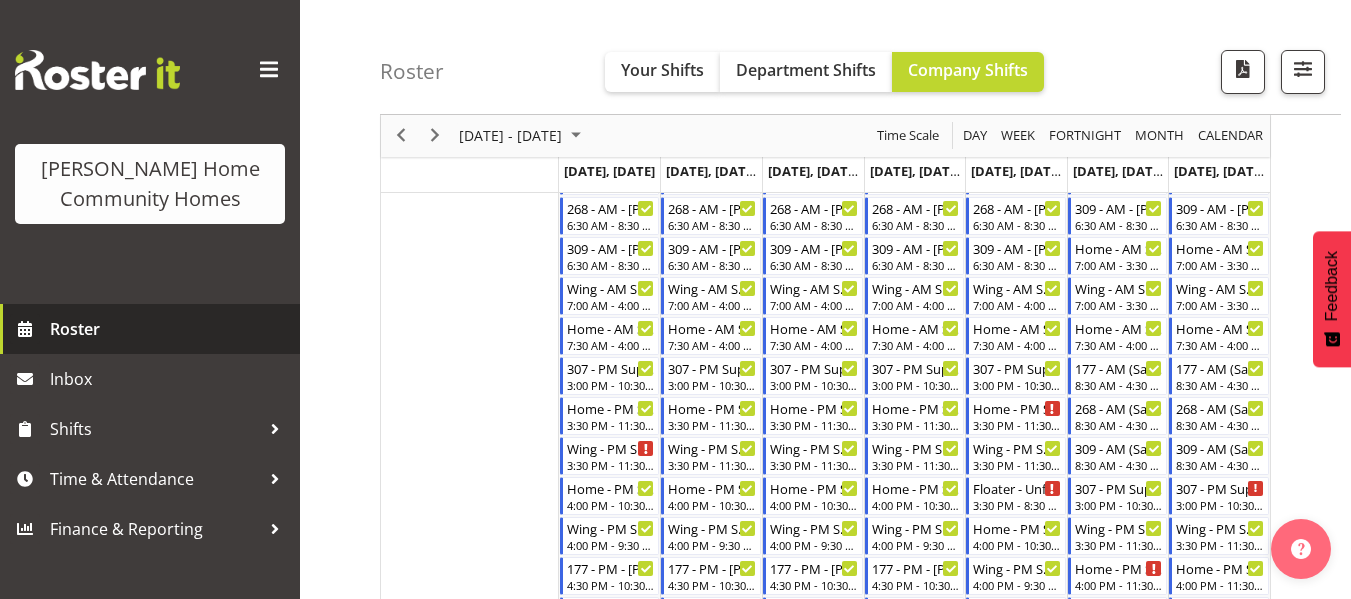 click on "Roster" at bounding box center (170, 329) 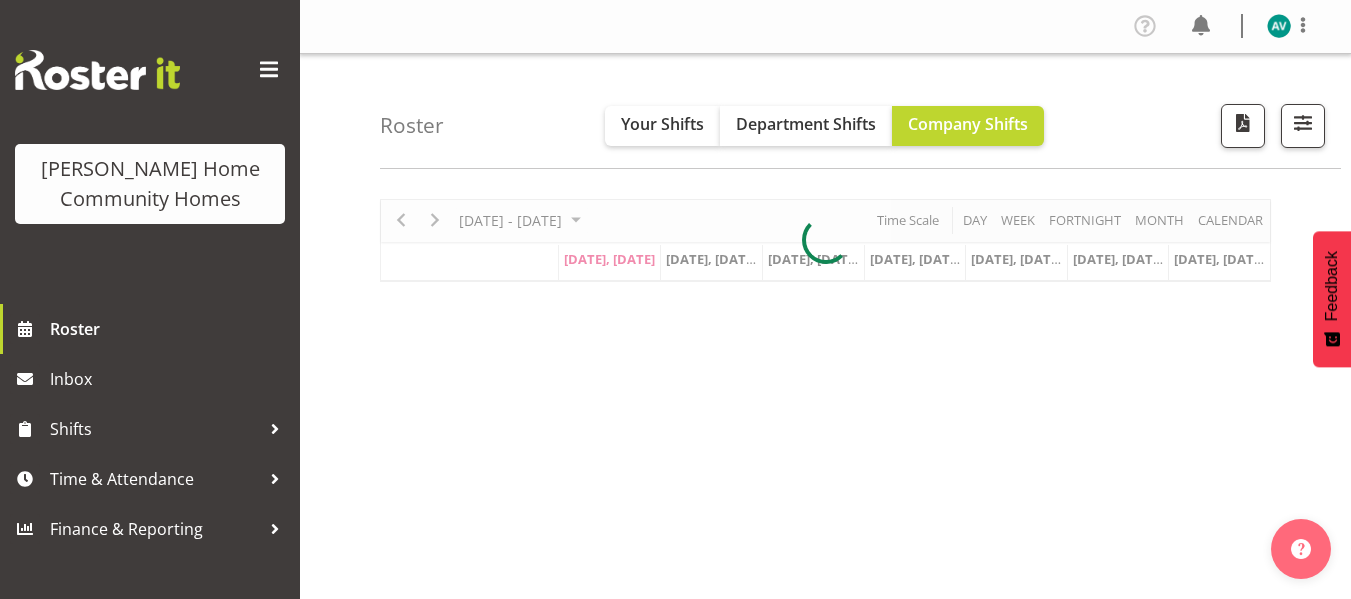 scroll, scrollTop: 0, scrollLeft: 0, axis: both 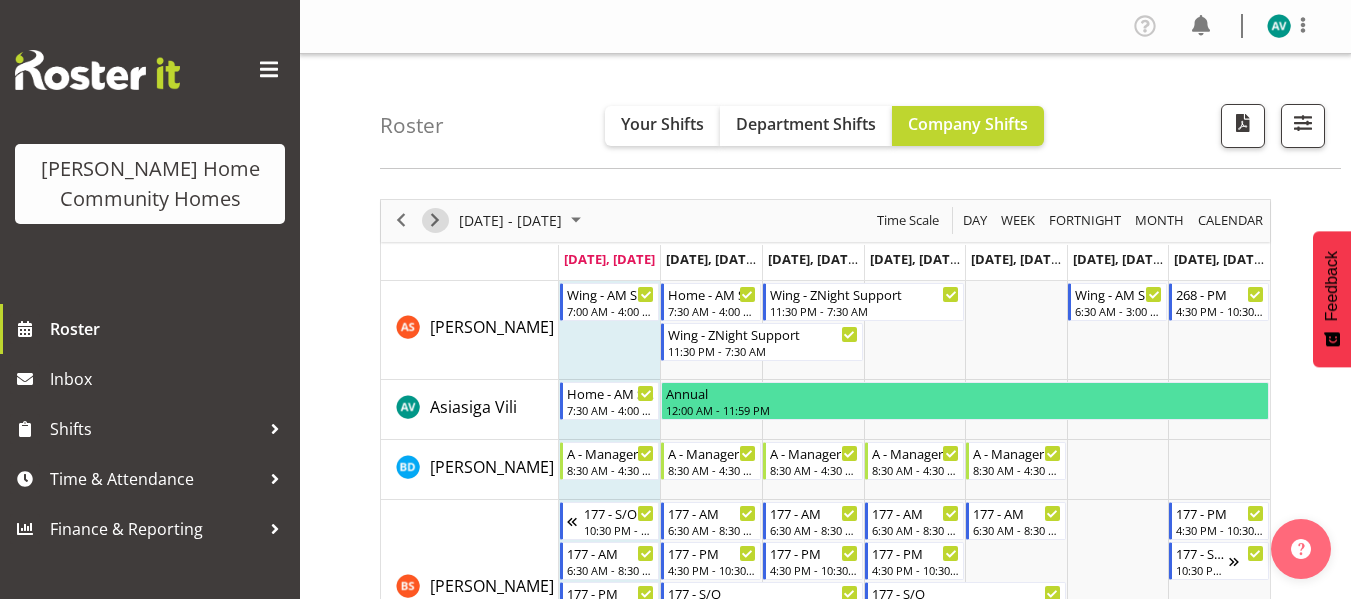 click at bounding box center (435, 220) 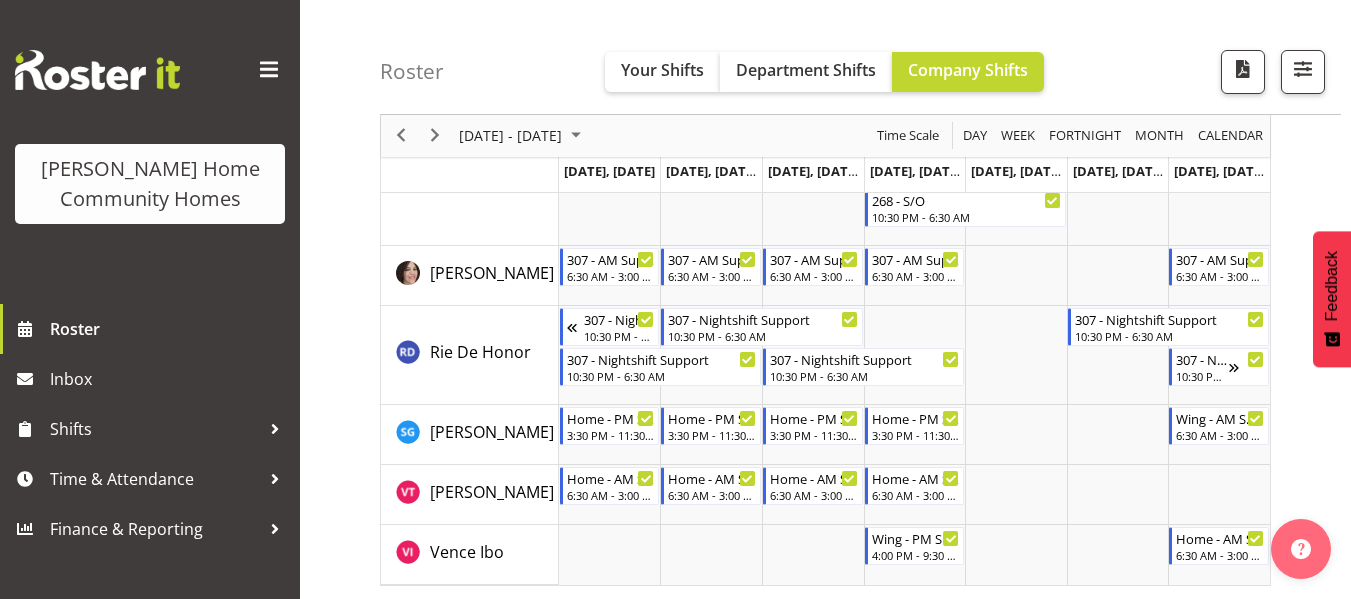 scroll, scrollTop: 2724, scrollLeft: 0, axis: vertical 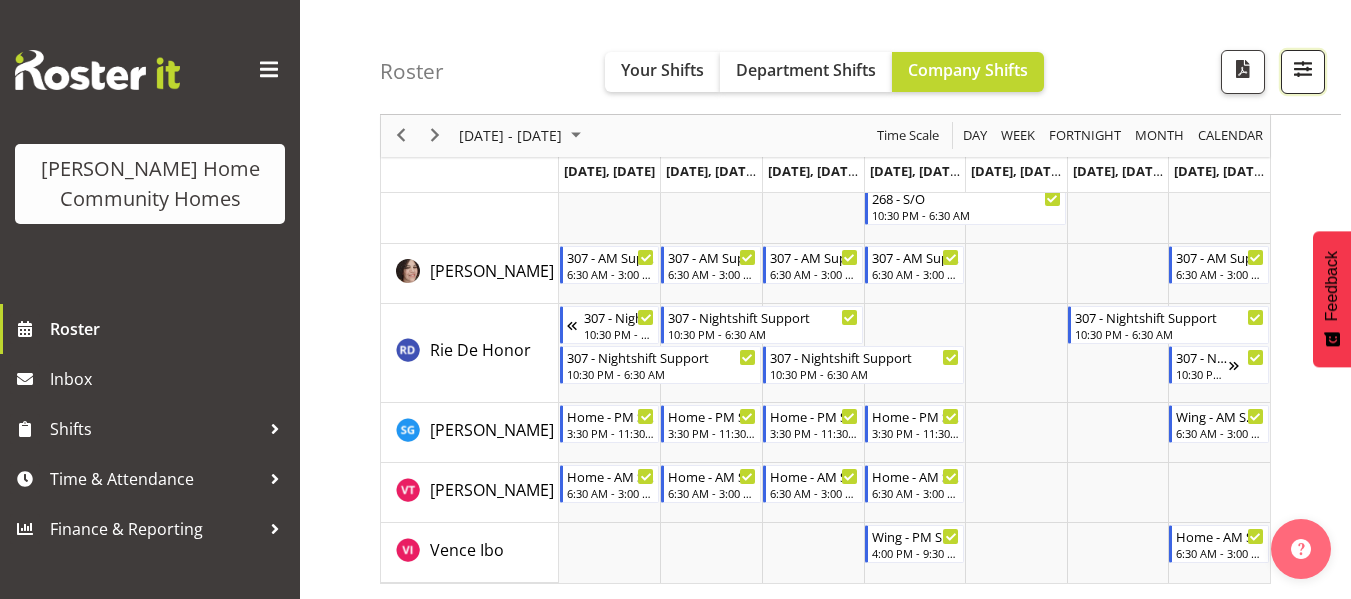 click at bounding box center [1303, 69] 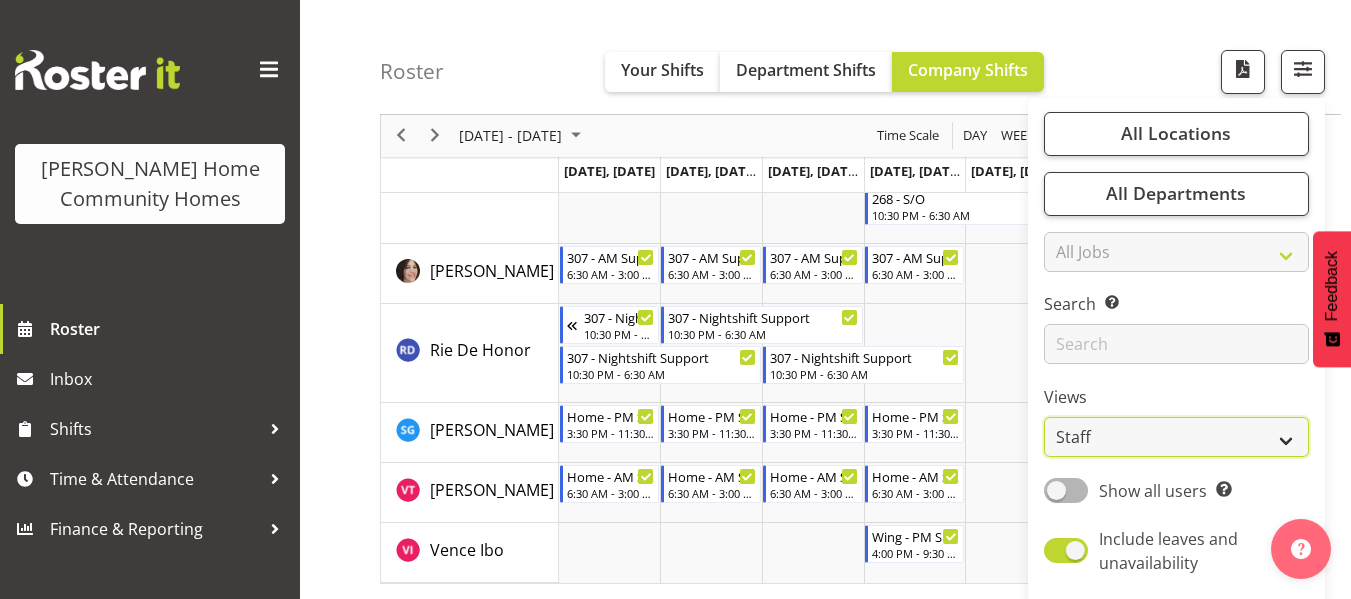 click on "Staff
Role
Shift - Horizontal
Shift - Vertical
Staff - Location" at bounding box center [1176, 438] 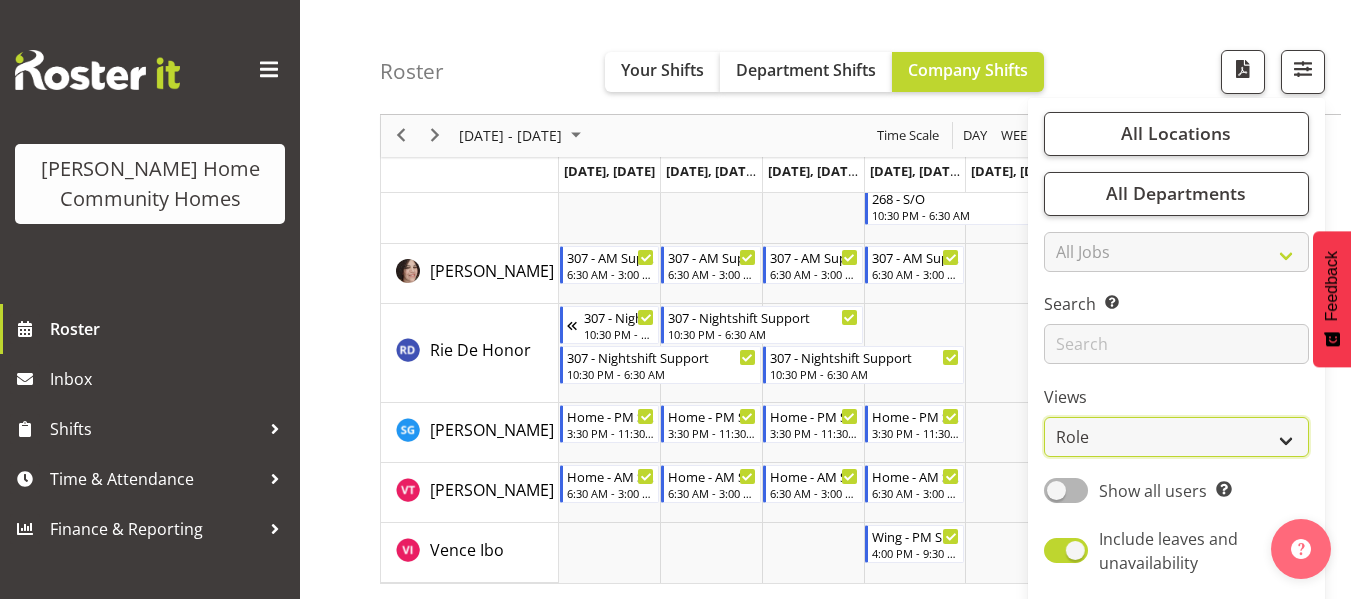 click on "Staff
Role
Shift - Horizontal
Shift - Vertical
Staff - Location" at bounding box center (1176, 438) 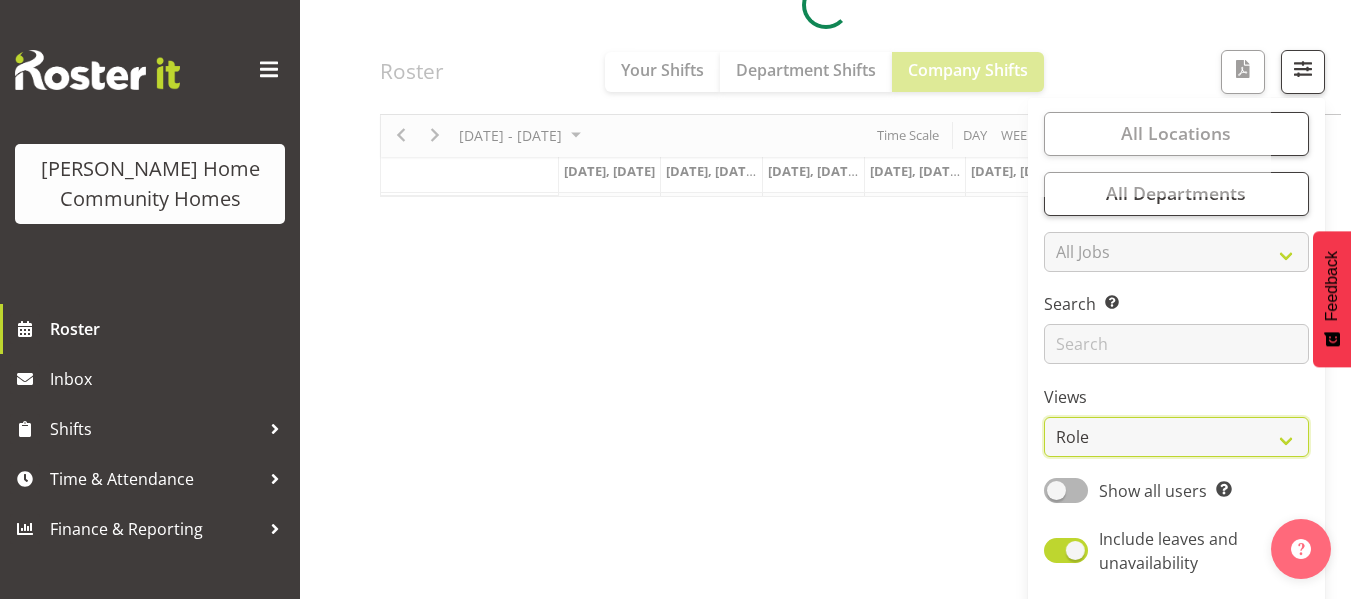 scroll, scrollTop: 385, scrollLeft: 0, axis: vertical 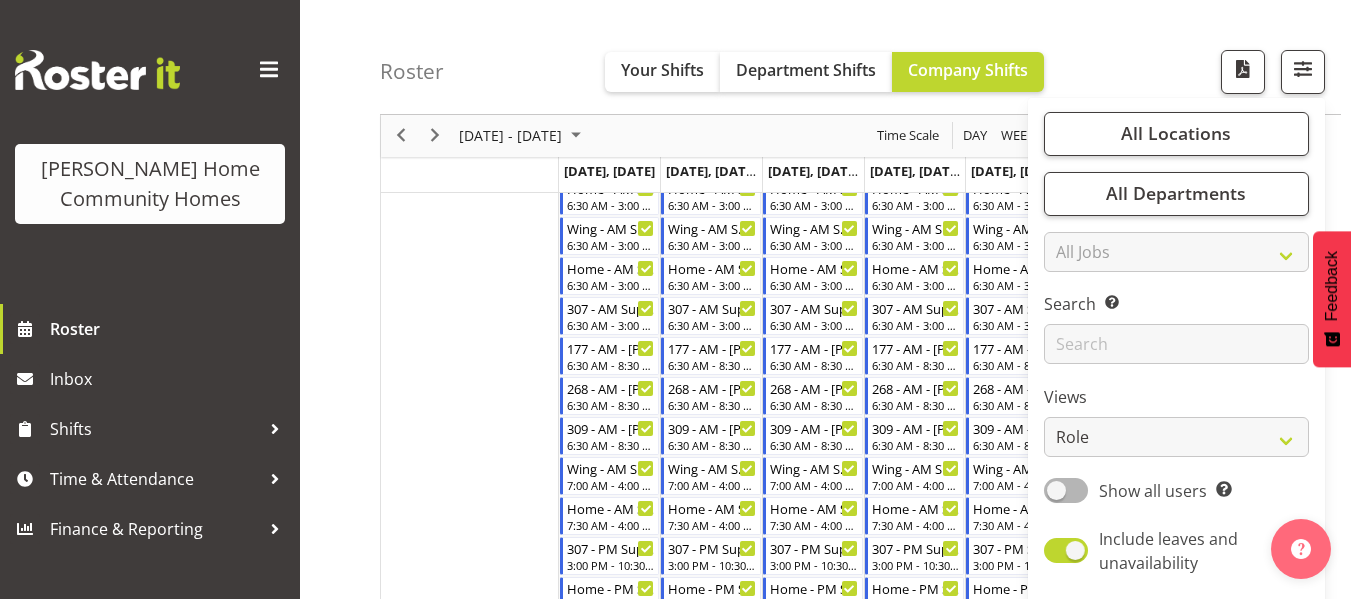 click on "Roster   Your Shifts
Department Shifts
Company Shifts
All Locations
Clear
[STREET_ADDRESS]
[STREET_ADDRESS]
[STREET_ADDRESS]
[STREET_ADDRESS]
[STREET_ADDRESS]
[STREET_ADDRESS]
Select All
Clear         All Jobs" at bounding box center [860, 57] 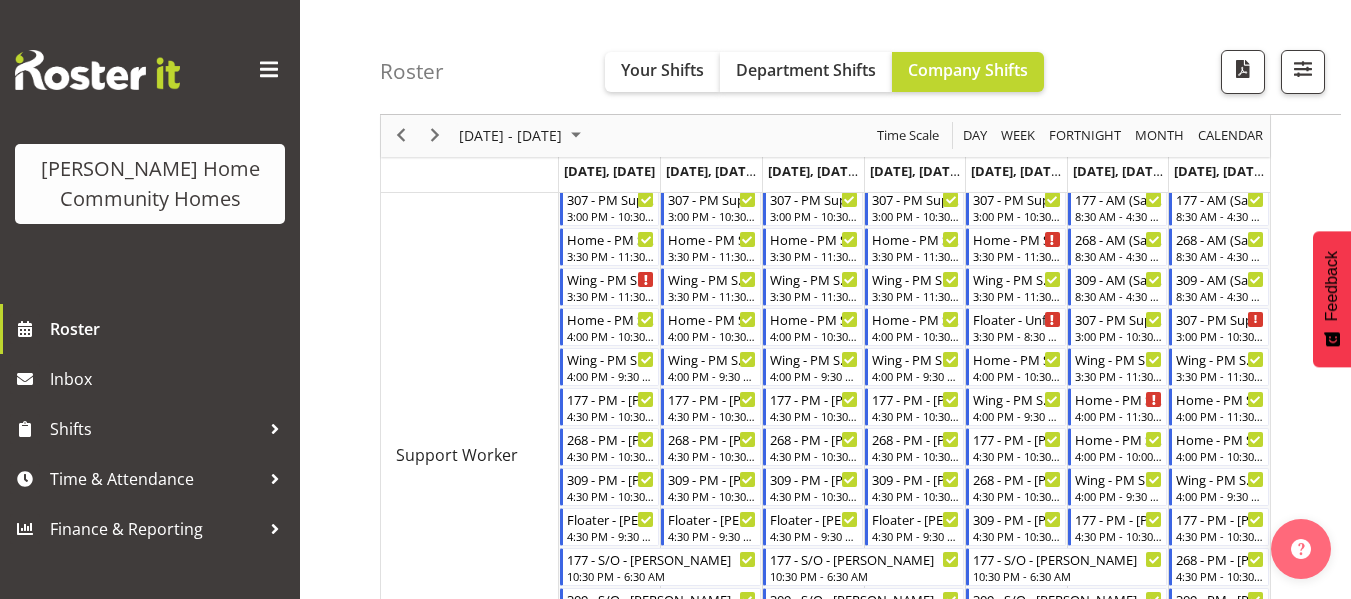 scroll, scrollTop: 735, scrollLeft: 0, axis: vertical 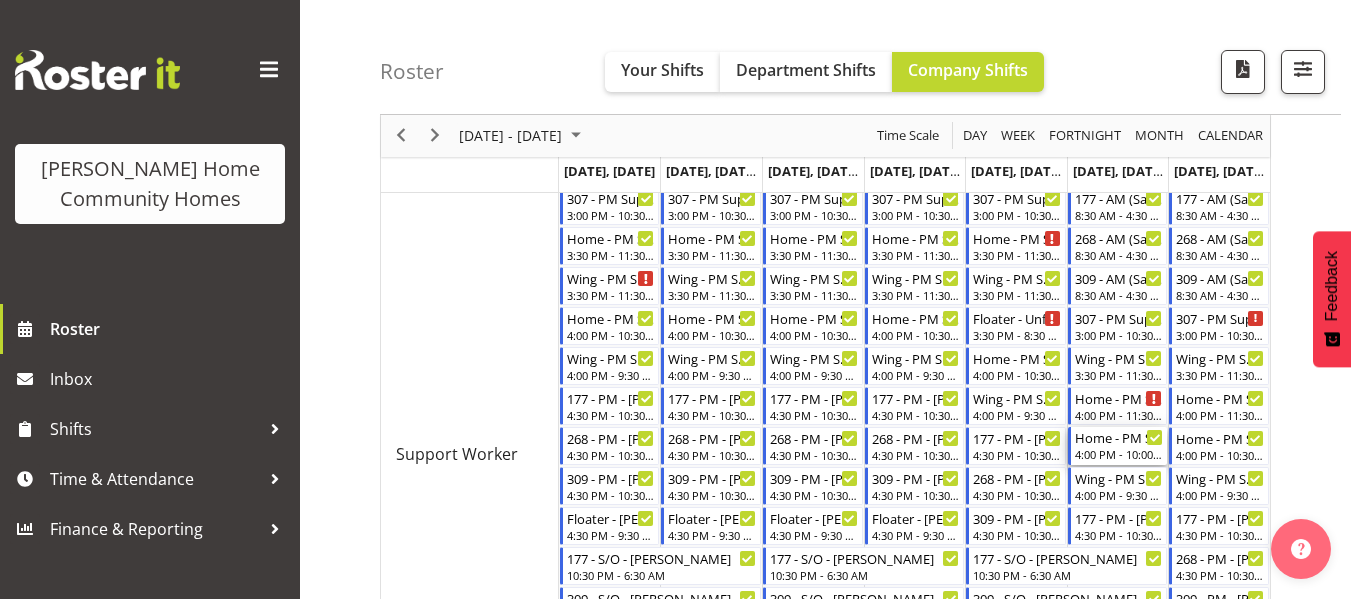 click on "Home - PM Support 2 - Miyoung Chung 4:00 PM - 10:00 PM" at bounding box center [1119, 446] 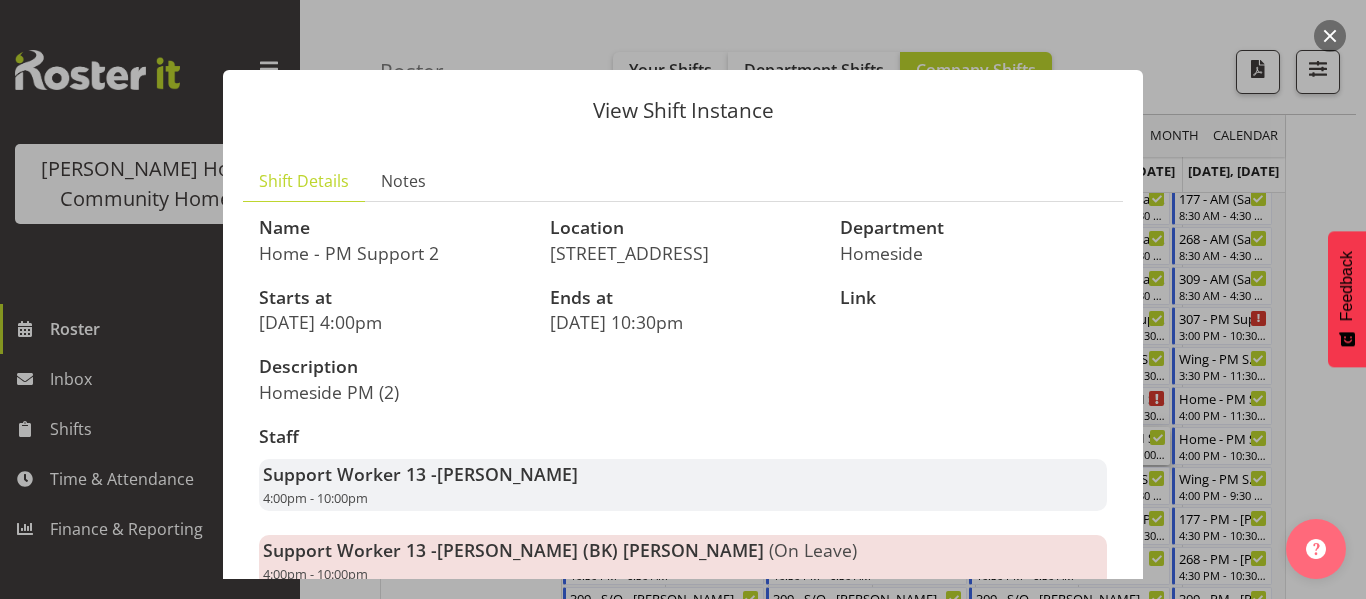 click at bounding box center (683, 299) 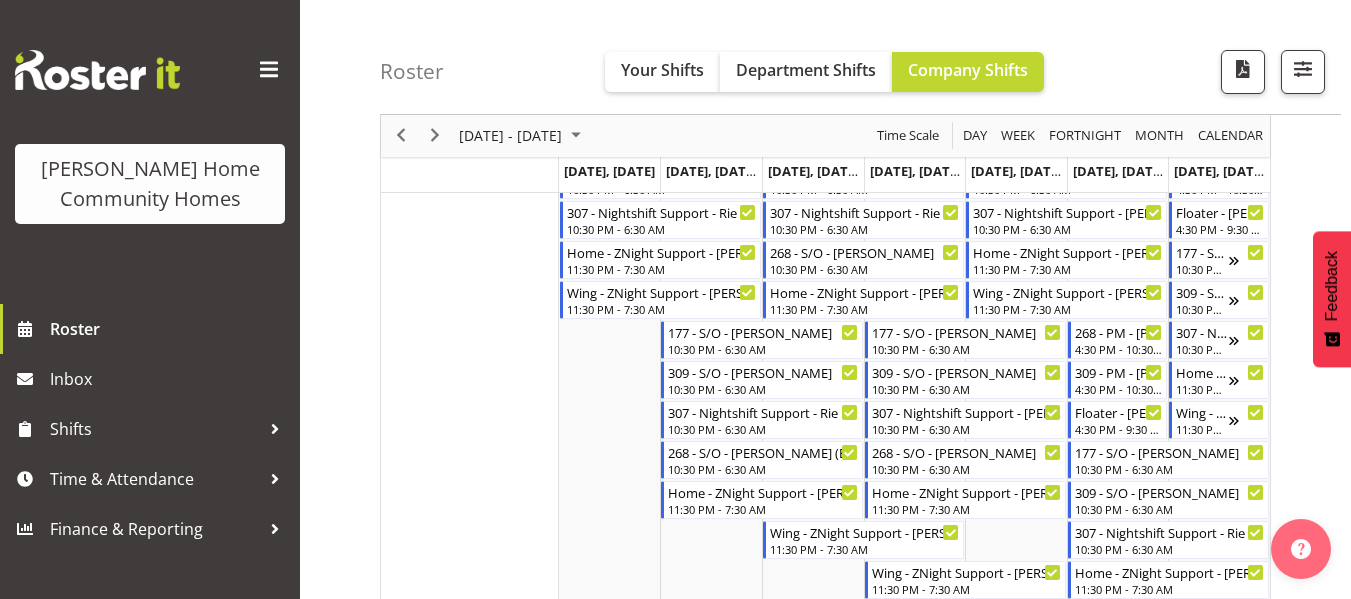 scroll, scrollTop: 1236, scrollLeft: 0, axis: vertical 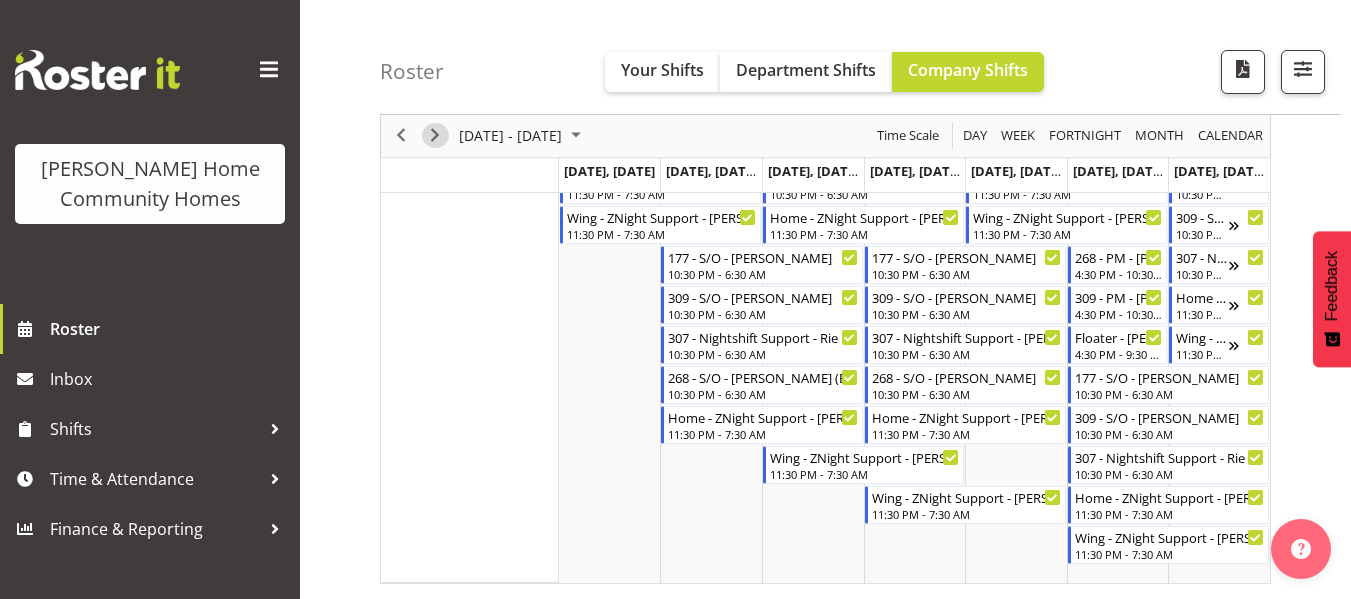 click at bounding box center [435, 136] 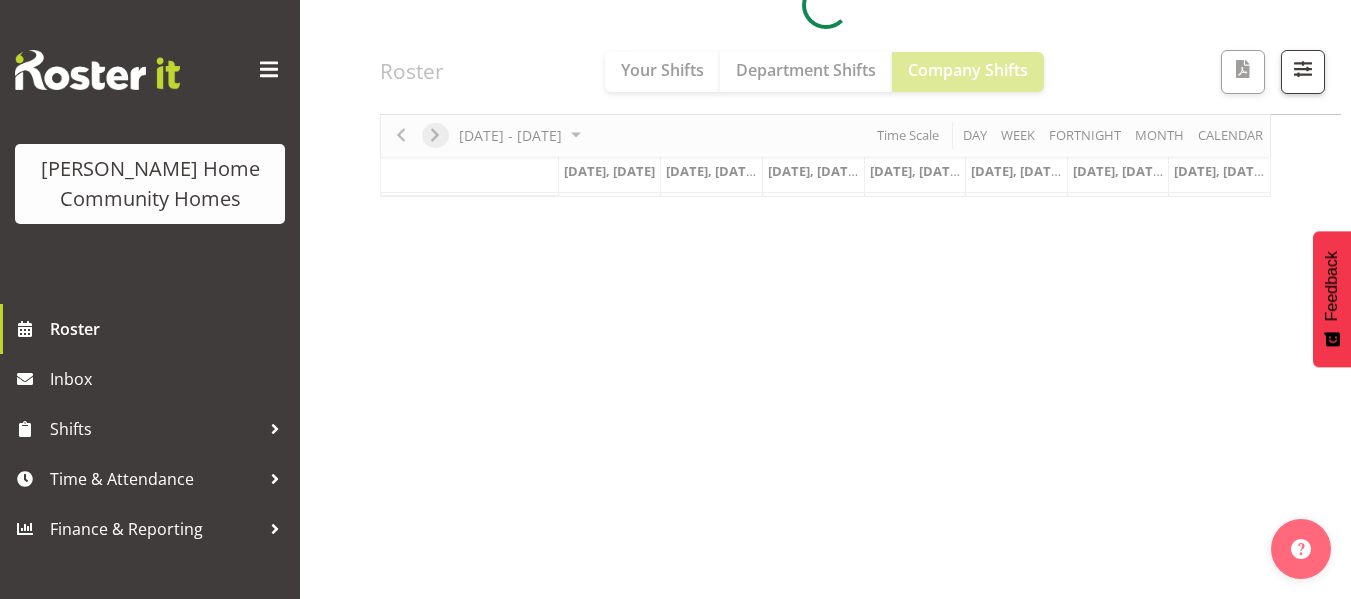 scroll, scrollTop: 385, scrollLeft: 0, axis: vertical 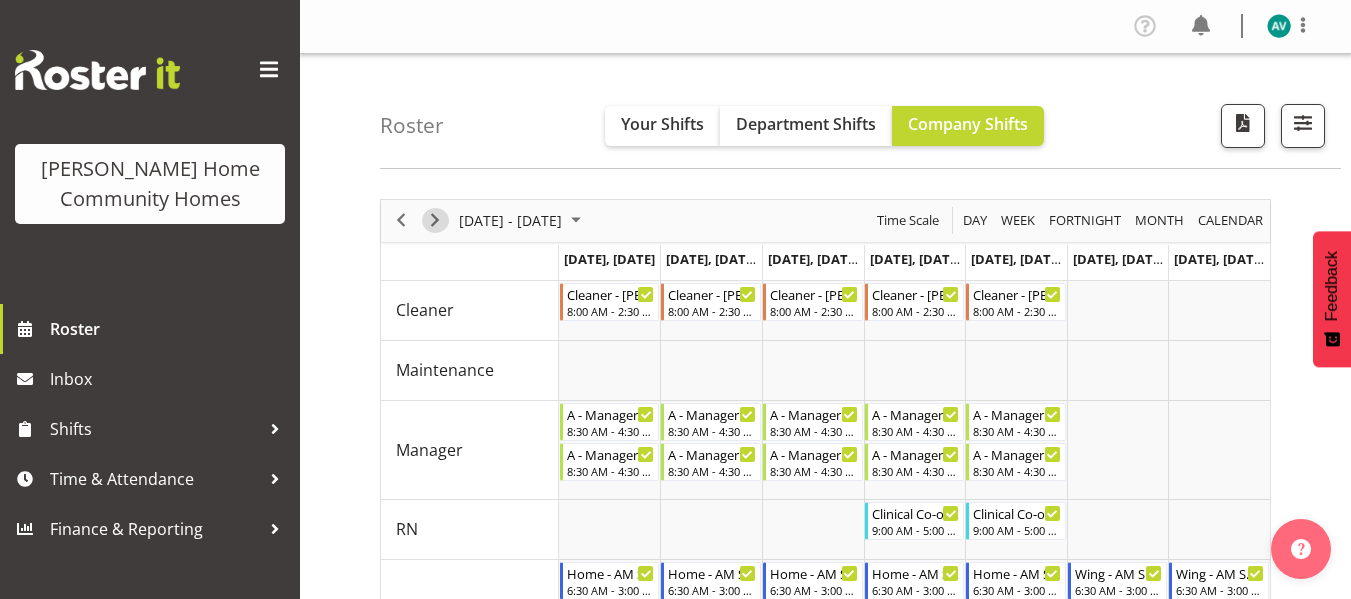 click at bounding box center (435, 220) 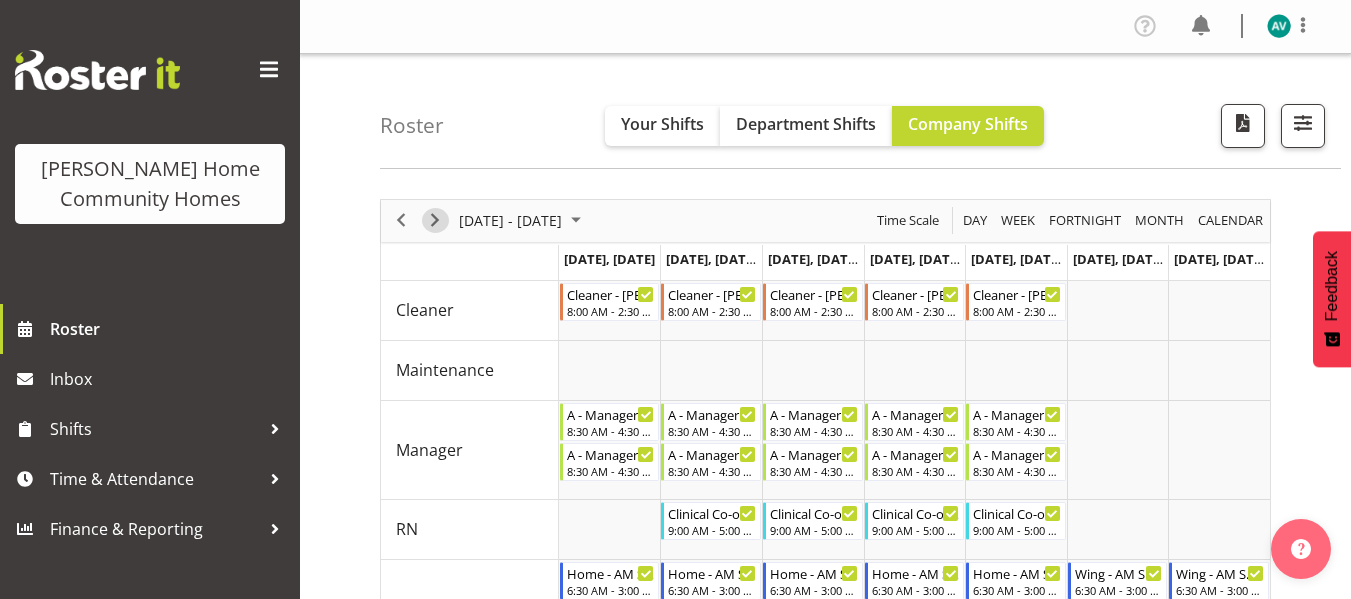 click at bounding box center [435, 220] 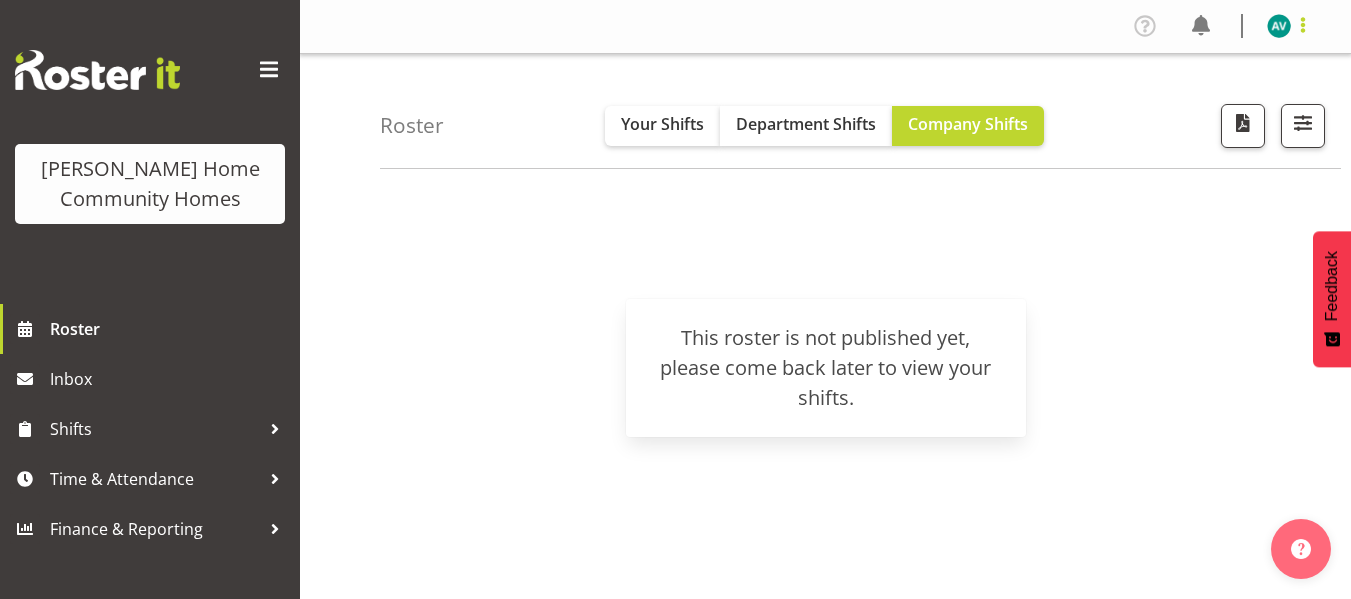 click at bounding box center (1303, 25) 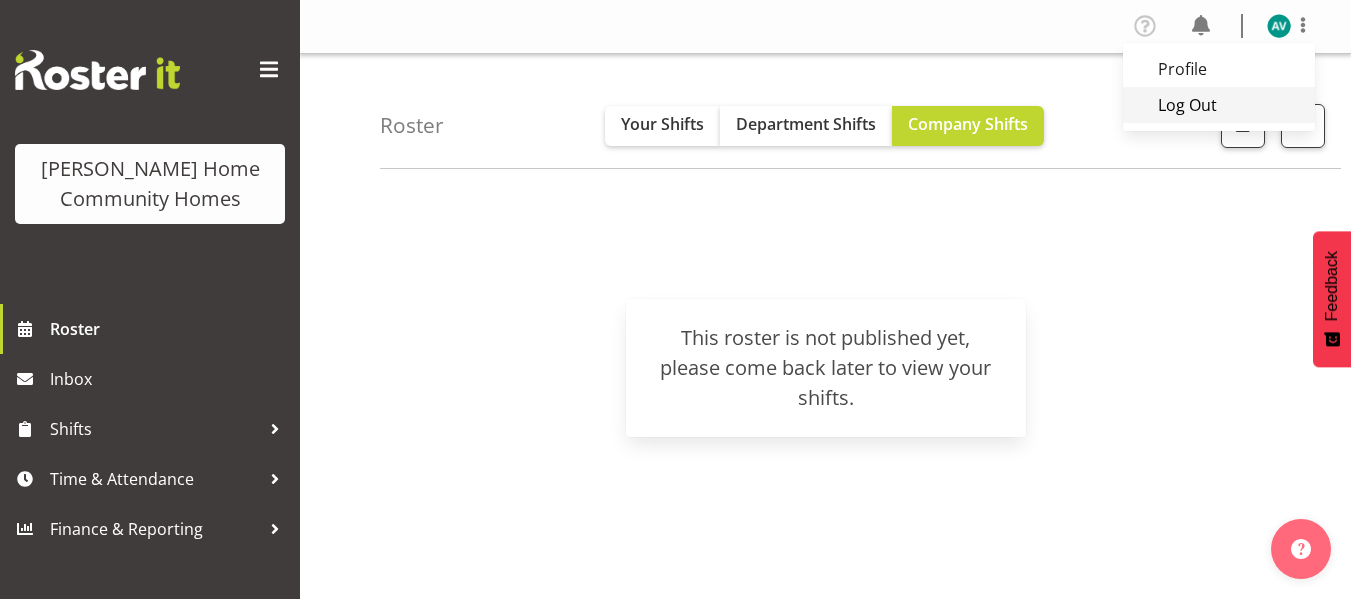 click on "Log Out" at bounding box center [1219, 105] 